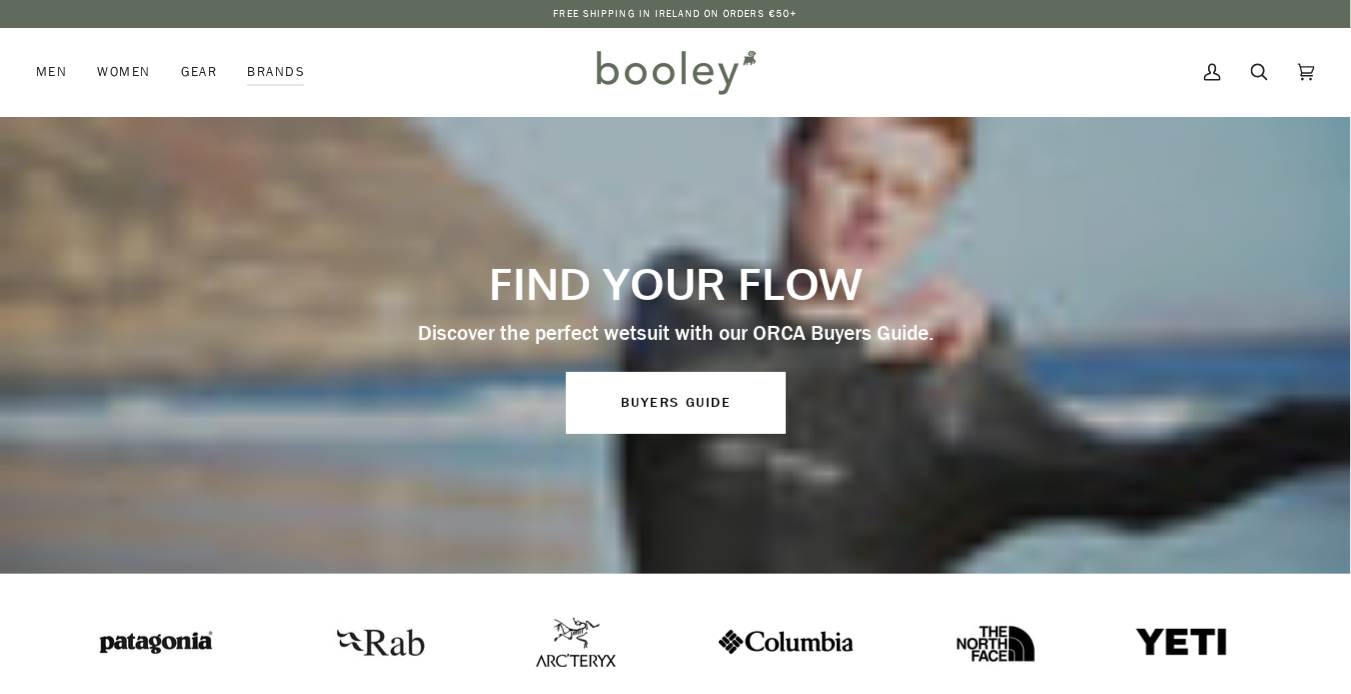 scroll, scrollTop: 0, scrollLeft: 0, axis: both 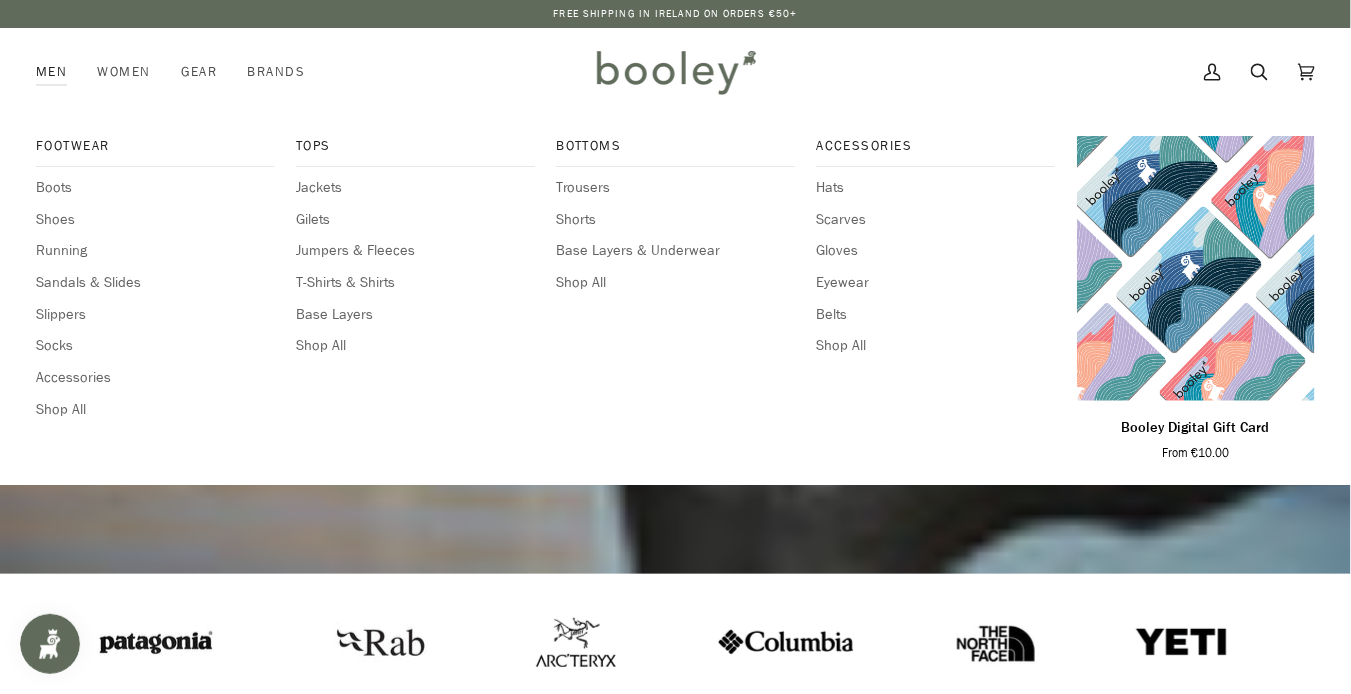 click on "Men" at bounding box center (59, 72) 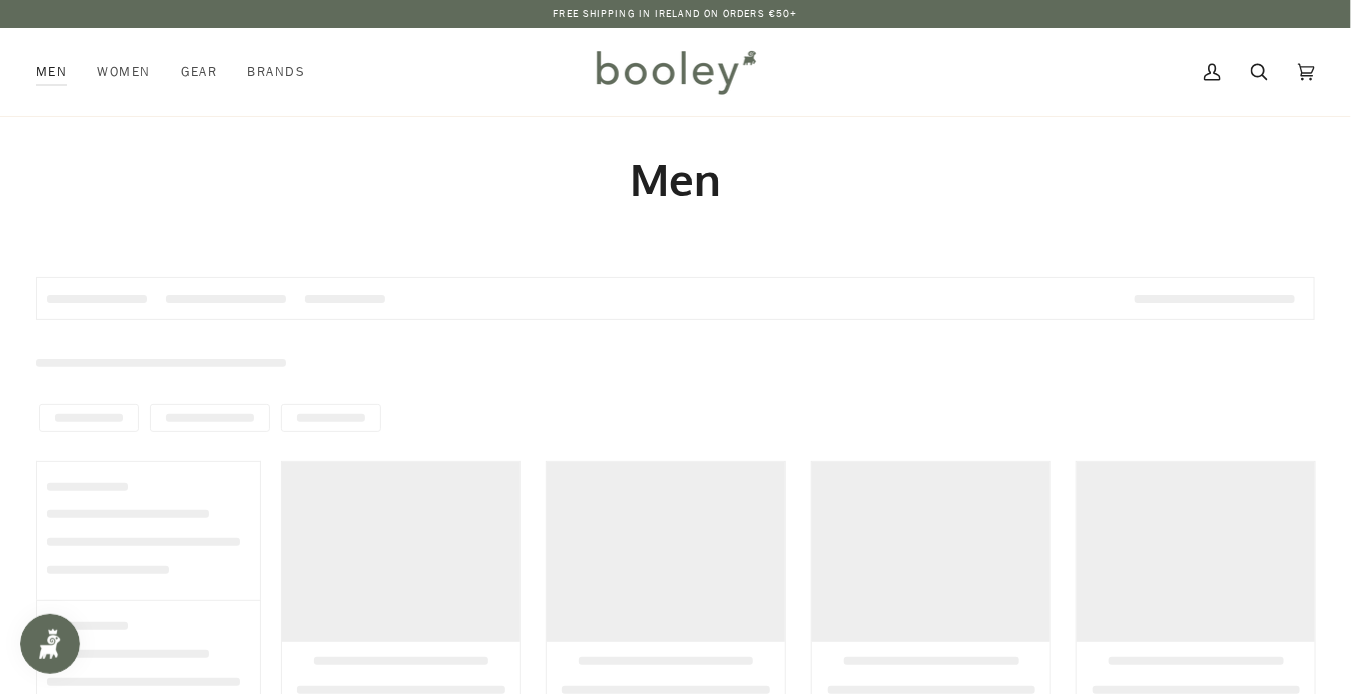scroll, scrollTop: 0, scrollLeft: 0, axis: both 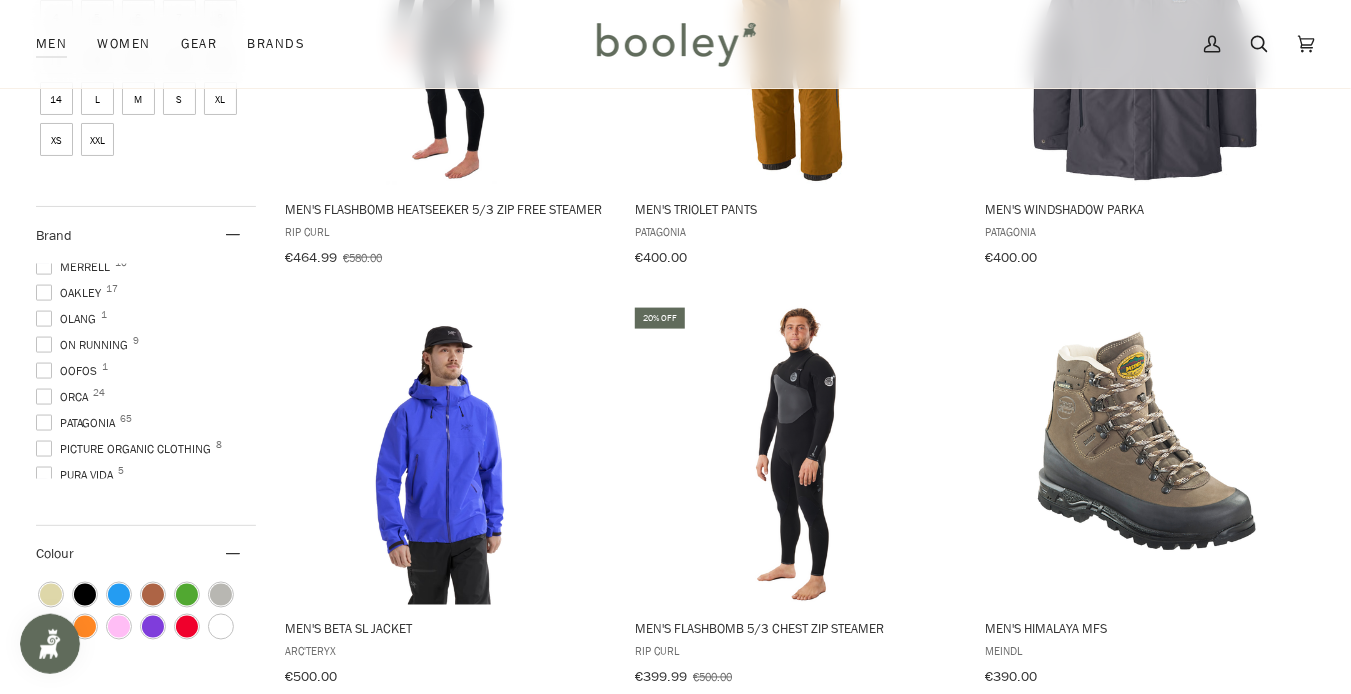 click on "Patagonia 65" at bounding box center [78, 423] 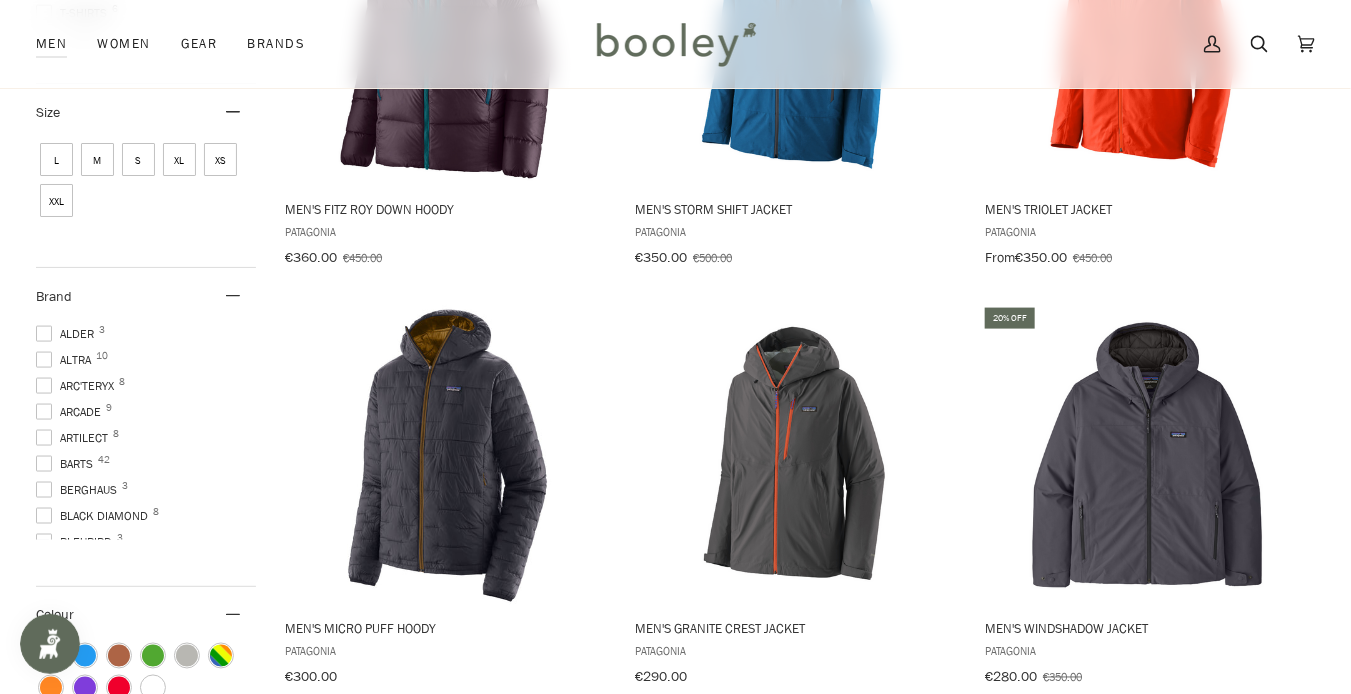 scroll, scrollTop: 782, scrollLeft: 0, axis: vertical 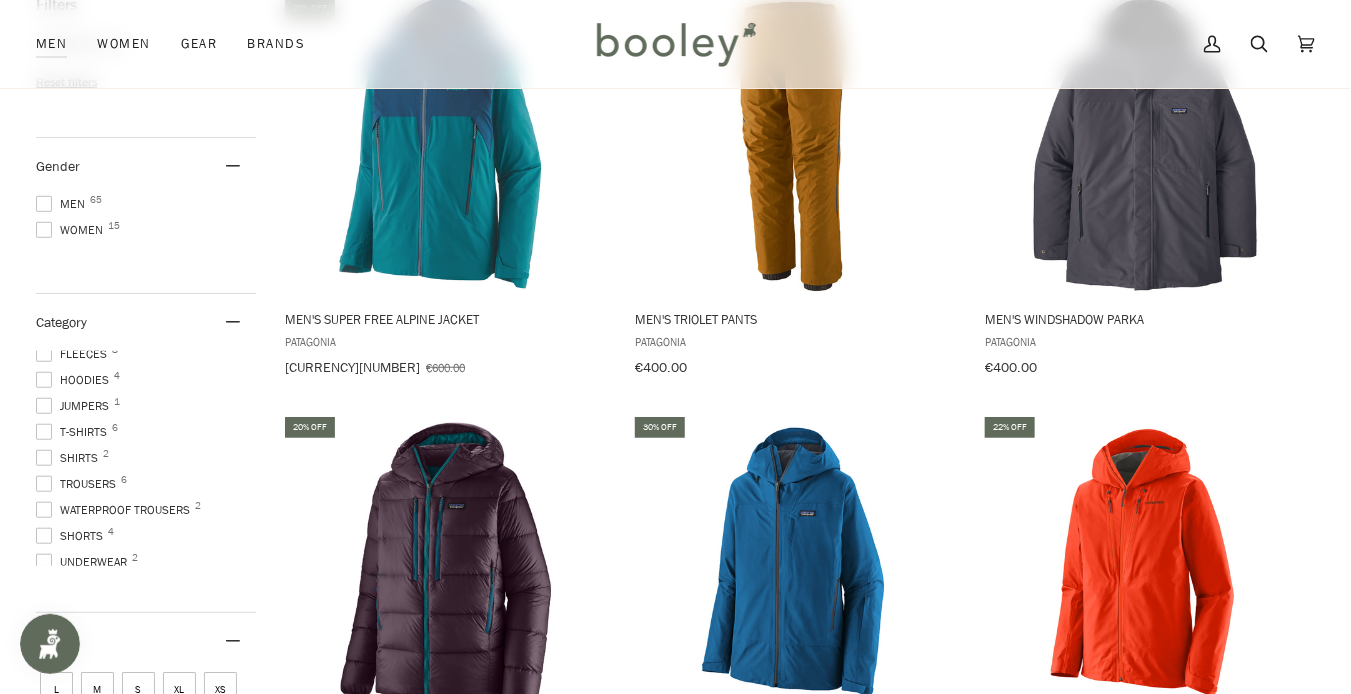 click on "Waterproof Trousers 2" at bounding box center [116, 510] 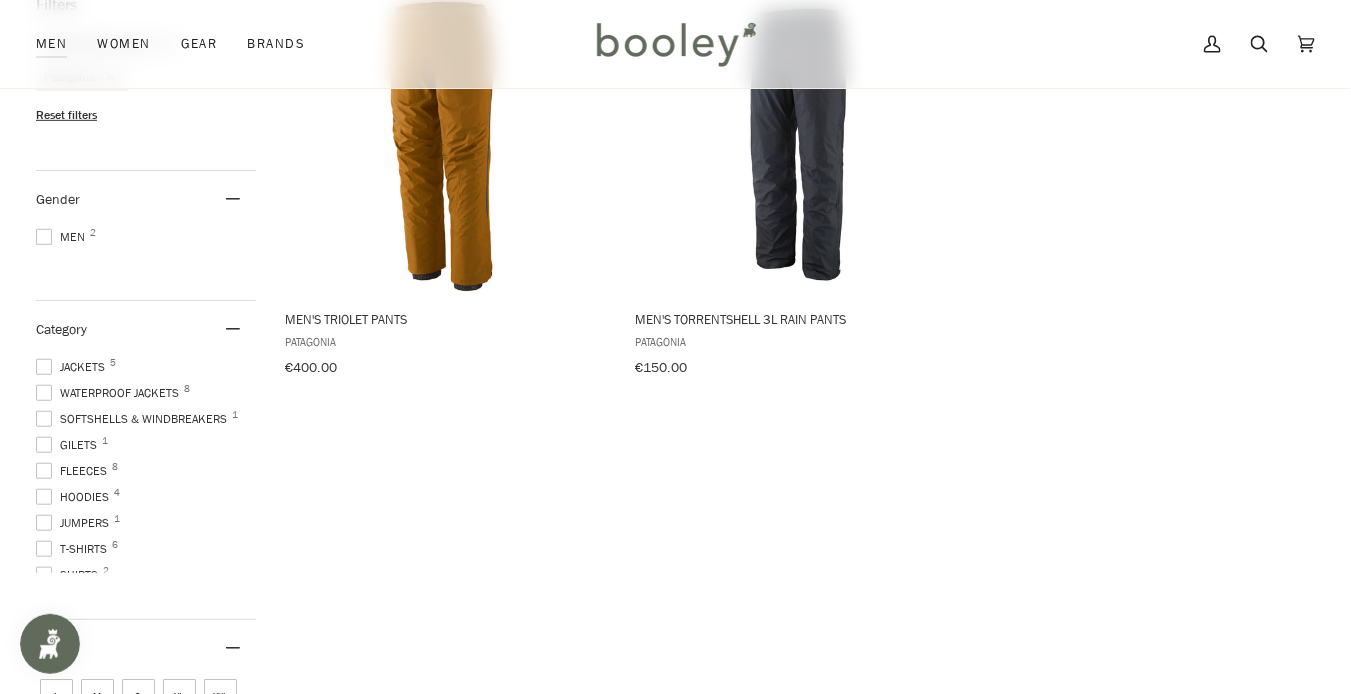 scroll, scrollTop: 158, scrollLeft: 0, axis: vertical 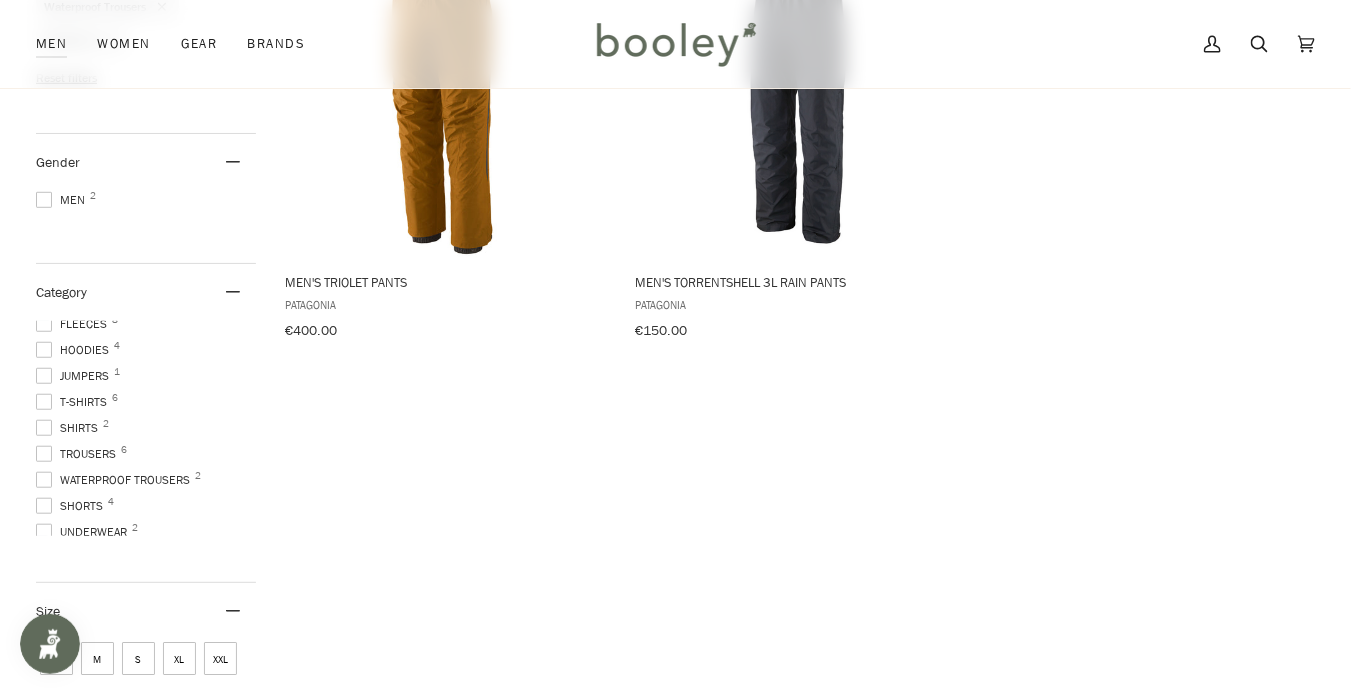 click on "Shirts 2" at bounding box center (70, 428) 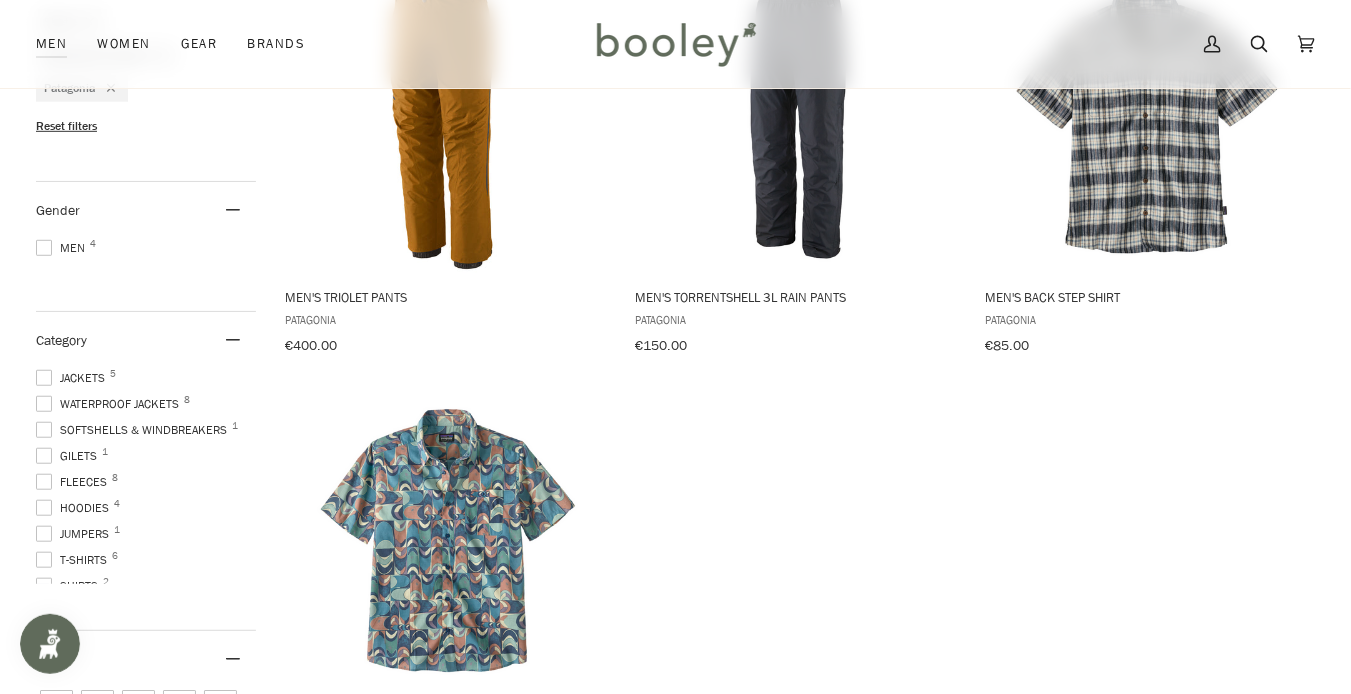 scroll, scrollTop: 331, scrollLeft: 0, axis: vertical 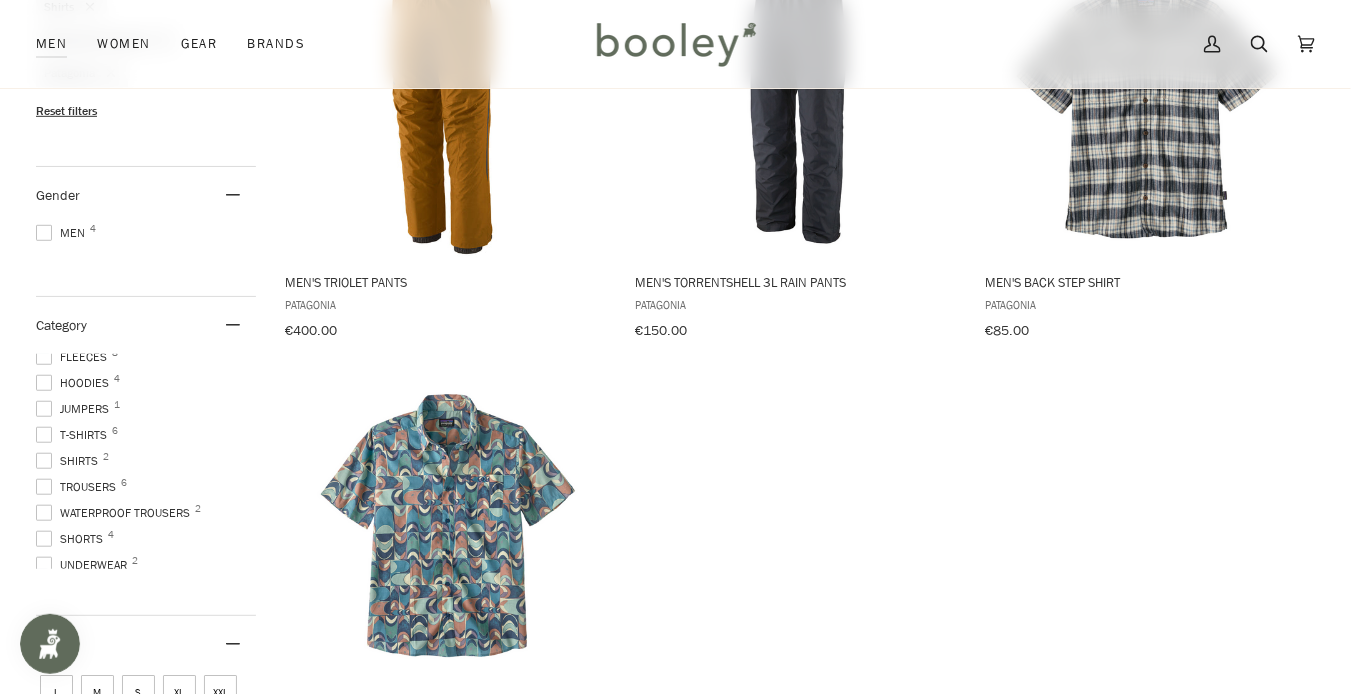 click at bounding box center (44, 513) 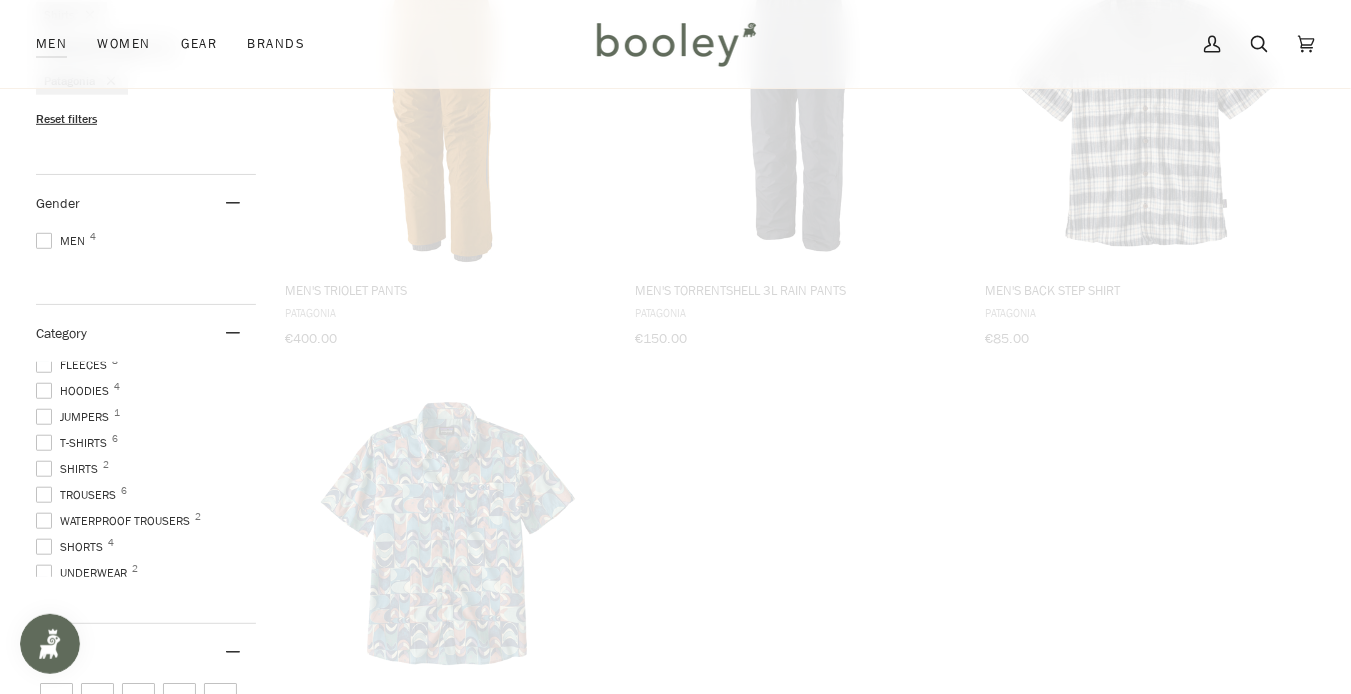scroll, scrollTop: 386, scrollLeft: 0, axis: vertical 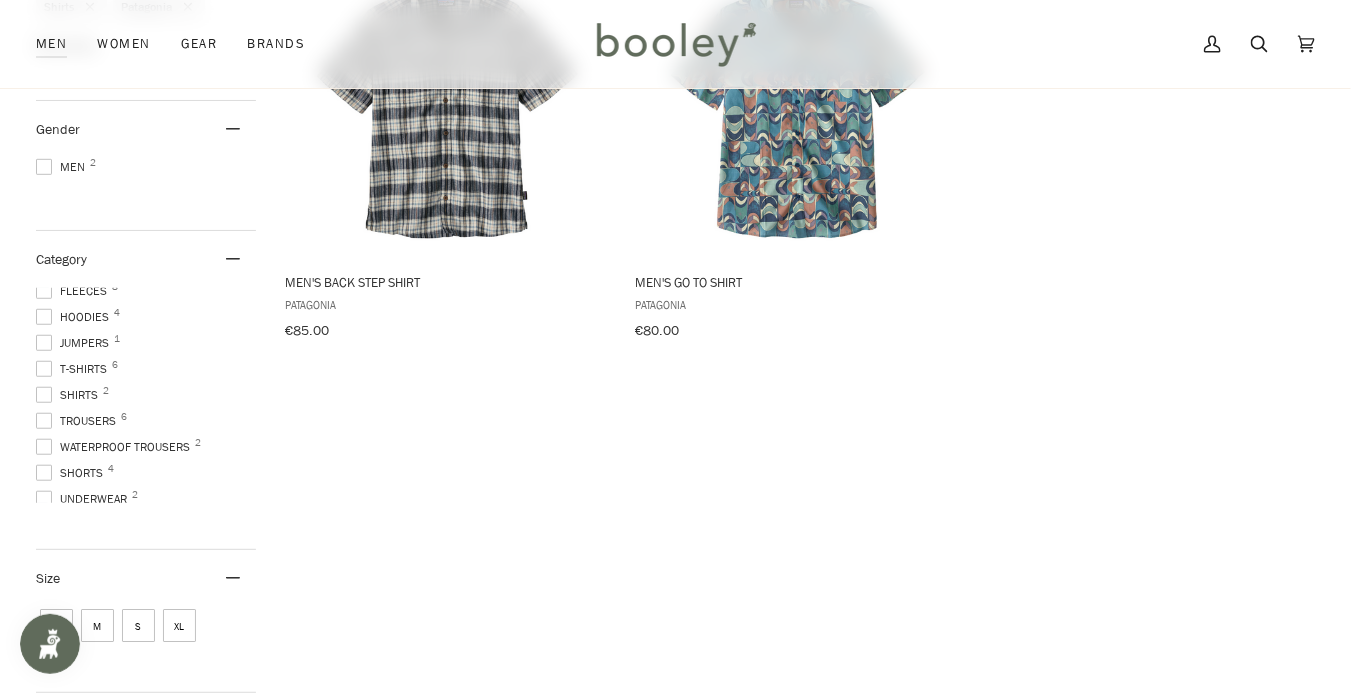 click on "Showing  2  results
Showing  2  results for "Men"
Products 2 Featured Featured Title: A-Z Title: Z-A Date: New to Old Date: Old to New Price: Low to High Price: High to Low Discount: High to Low Bestselling
Filters Shirts Patagonia Reset filters Gender Men 2 Category  1   Jackets 5 Waterproof Jackets 8 Softshells & Windbreakers 1 Gilets 1 Fleeces 8 Hoodies 4 Jumpers 1 T-Shirts 6 Shirts 2 Trousers 6 Waterproof Trousers 2 Shorts 4 Underwear 2 Hats & Headwear 13 Gloves 1 Swimwear 1 Size L M S XL Brand  1   Fjallraven 6 Helly Hansen 1 Patagonia 2 Sherpa Adventure Gear 4 Tentree 1 Colour Blue Price , € **  –  ** €80 €85 €80 €81 €83 €84 €85 Available At [CITY] 1 [CITY] 2 Men's Back Step Shirt  Patagonia €85.00 View product Men's Go To Shirt  Patagonia €80.00 View product" at bounding box center [675, 658] 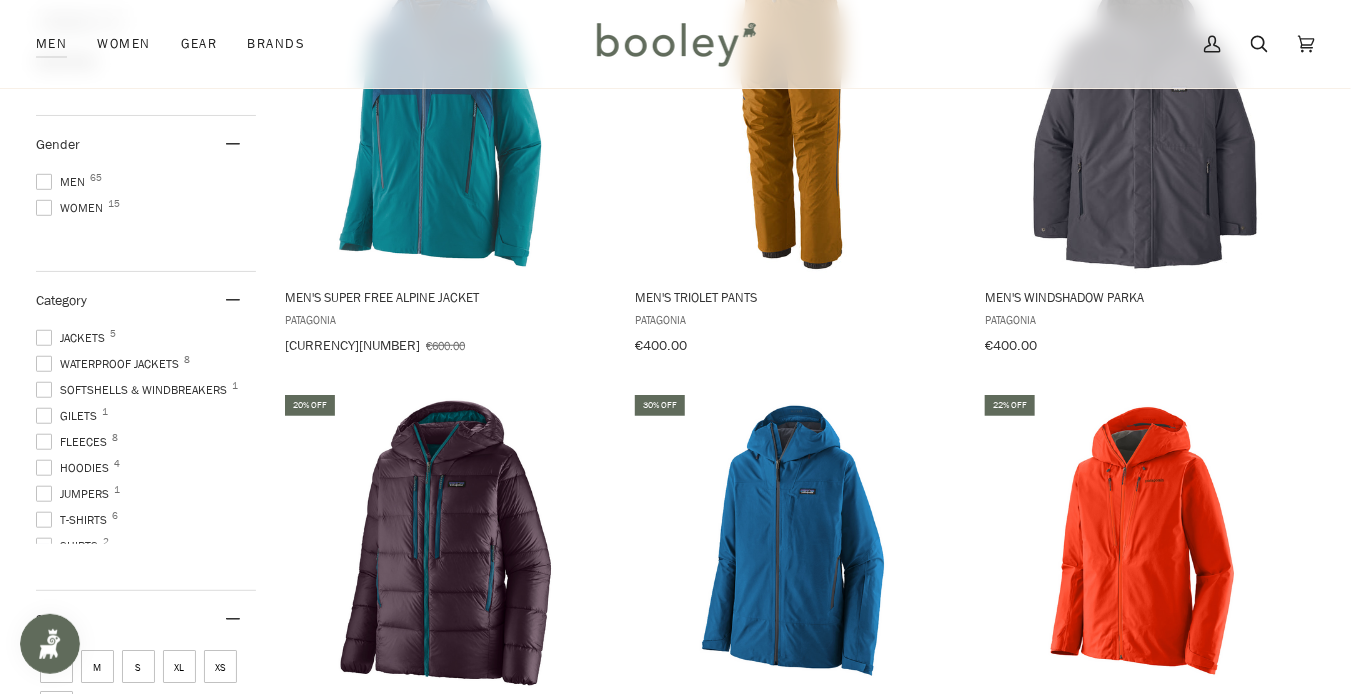 scroll, scrollTop: 344, scrollLeft: 0, axis: vertical 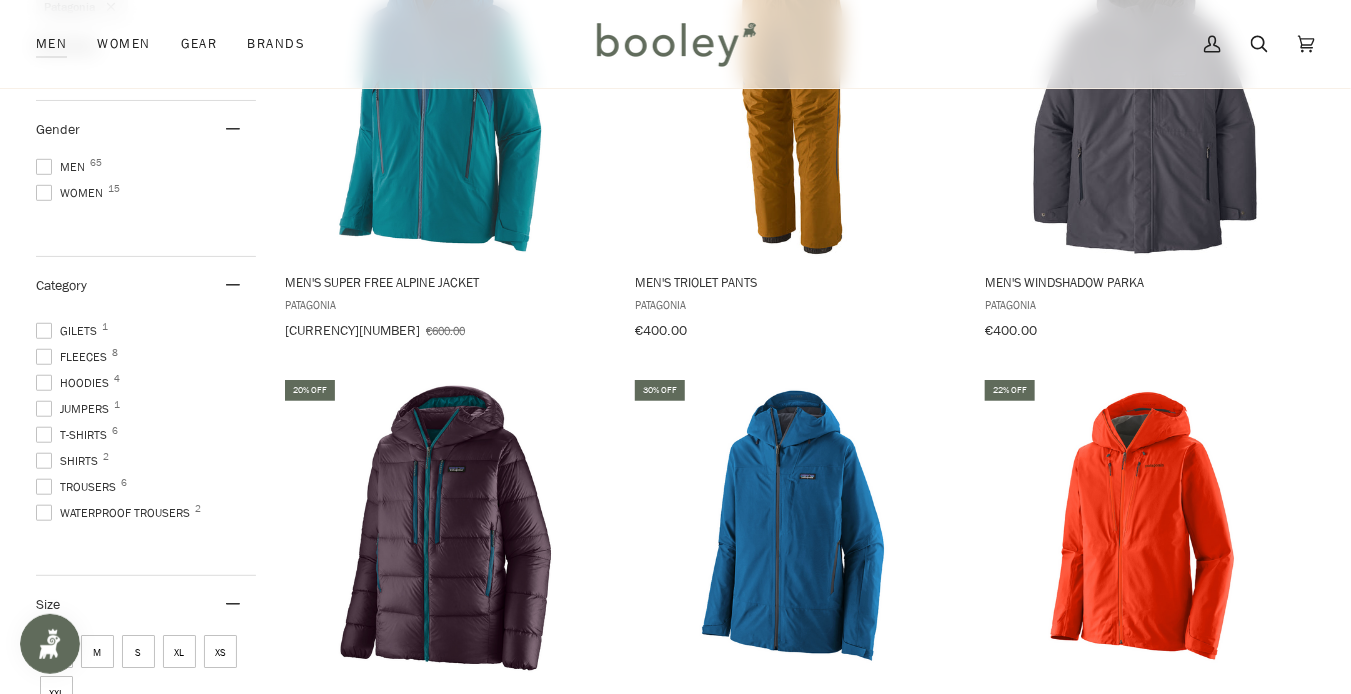 click on "Fleeces 8" at bounding box center (74, 357) 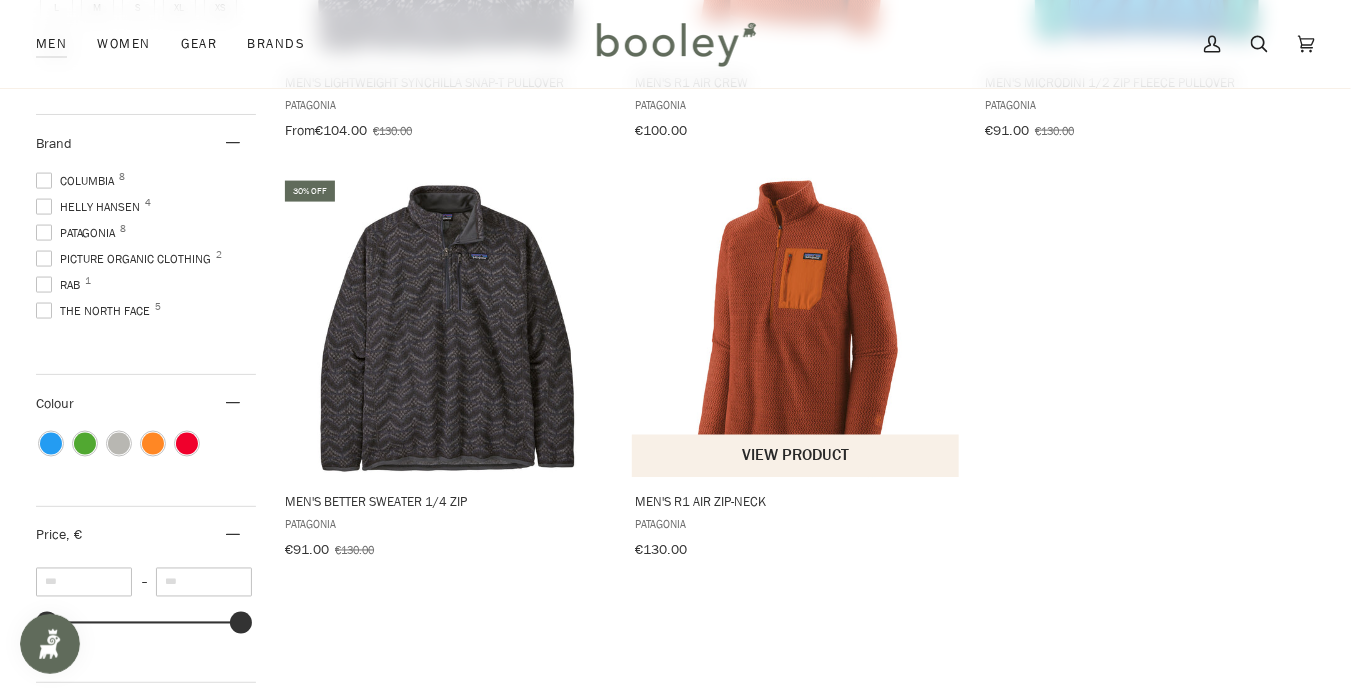 click on "Men's R1 Air Zip-Neck" at bounding box center (796, 502) 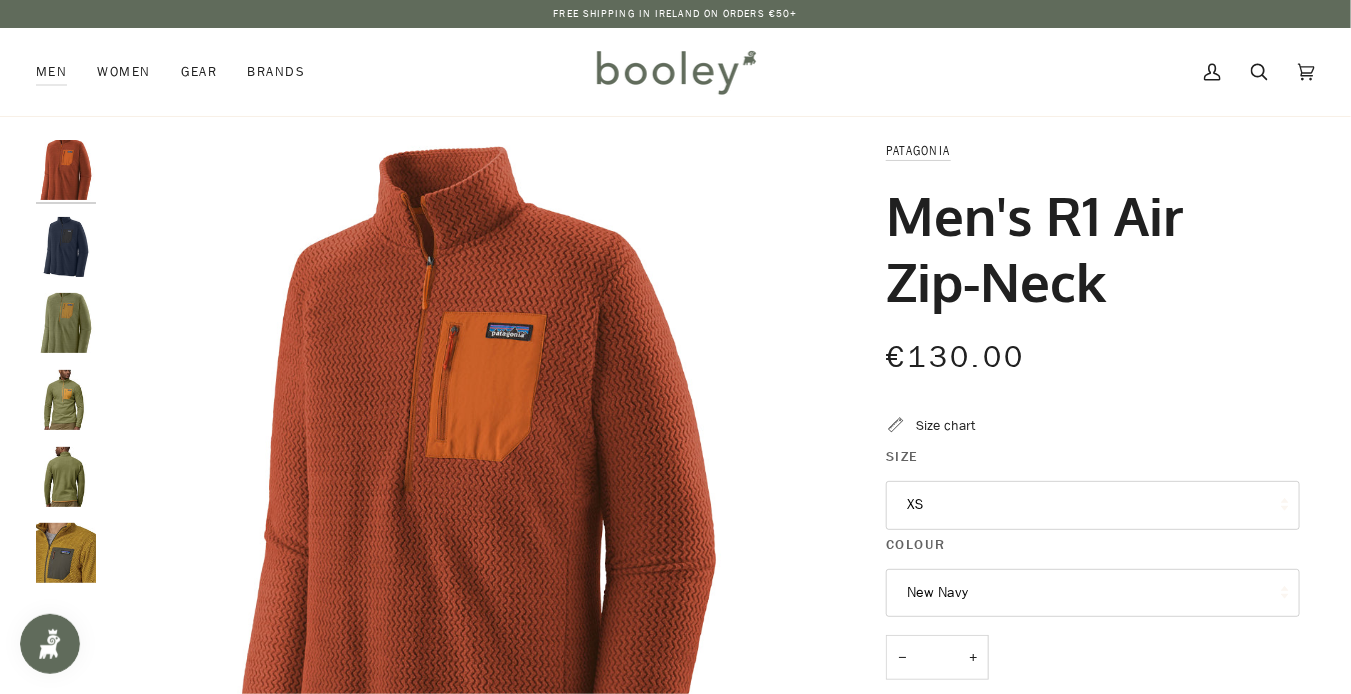 scroll, scrollTop: 0, scrollLeft: 0, axis: both 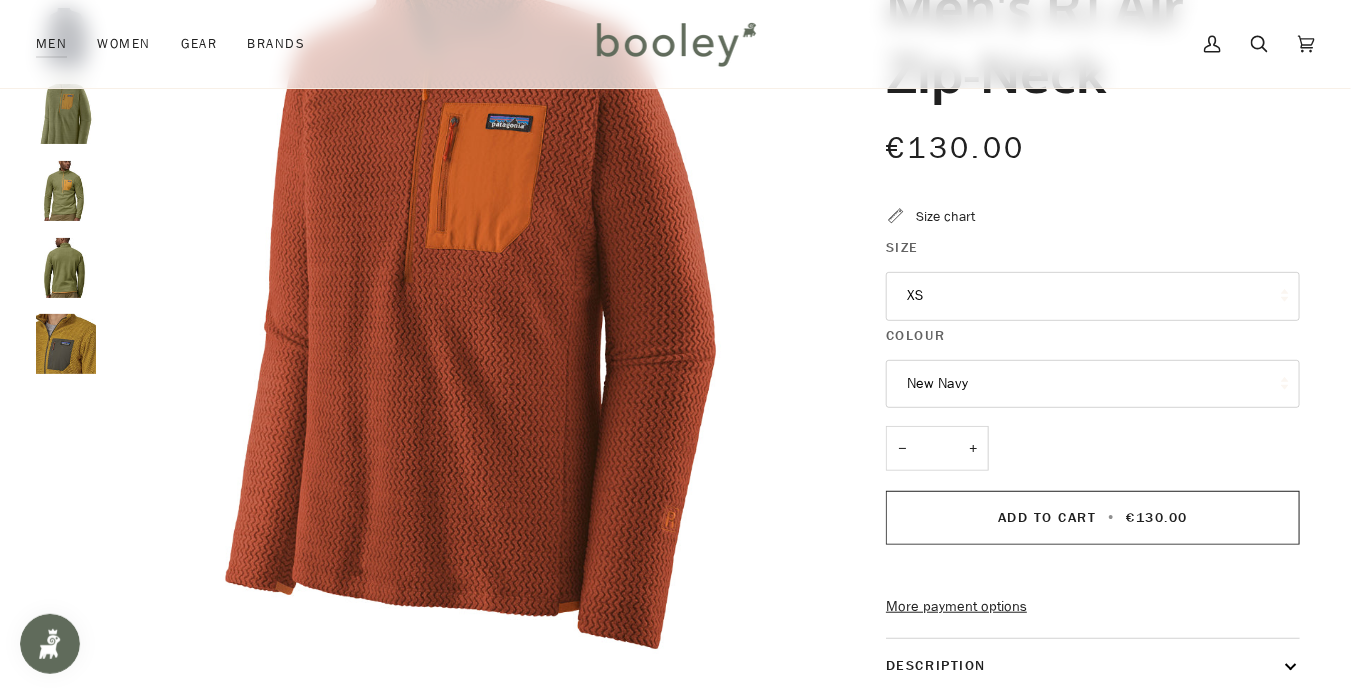 click on "New Navy" at bounding box center (1093, 384) 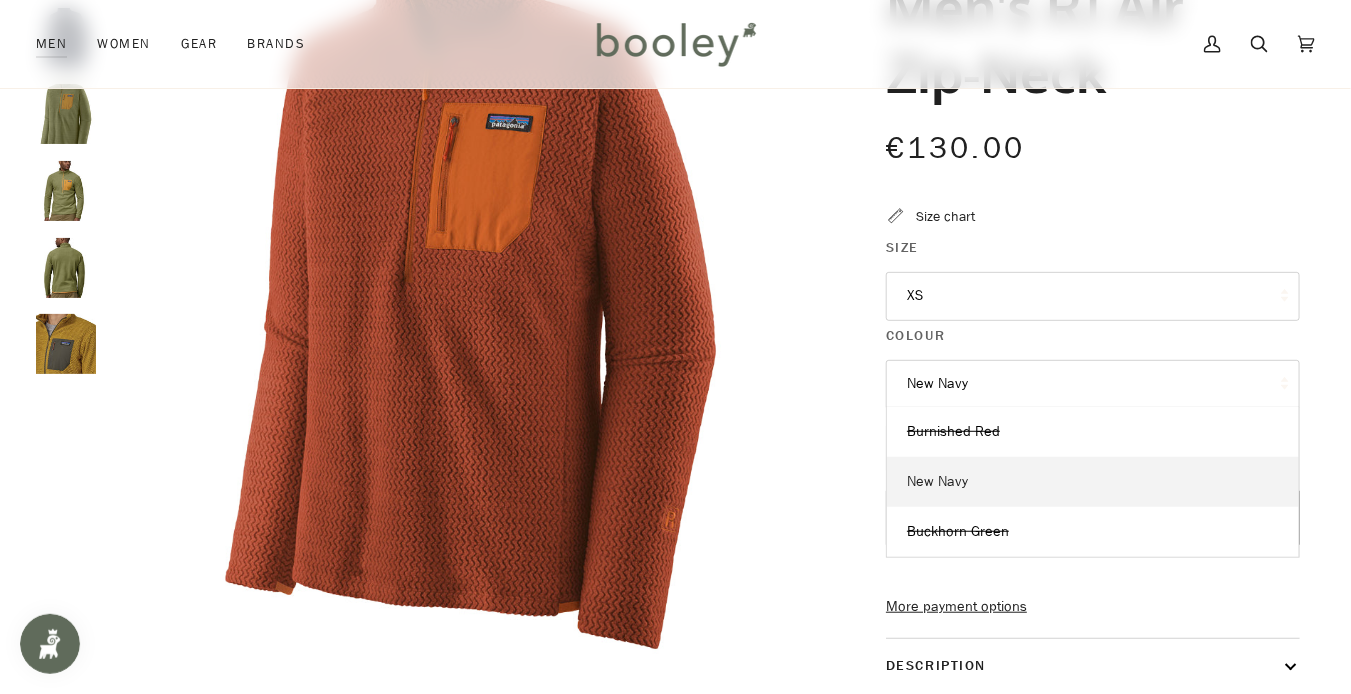 click on "New Navy" at bounding box center (937, 481) 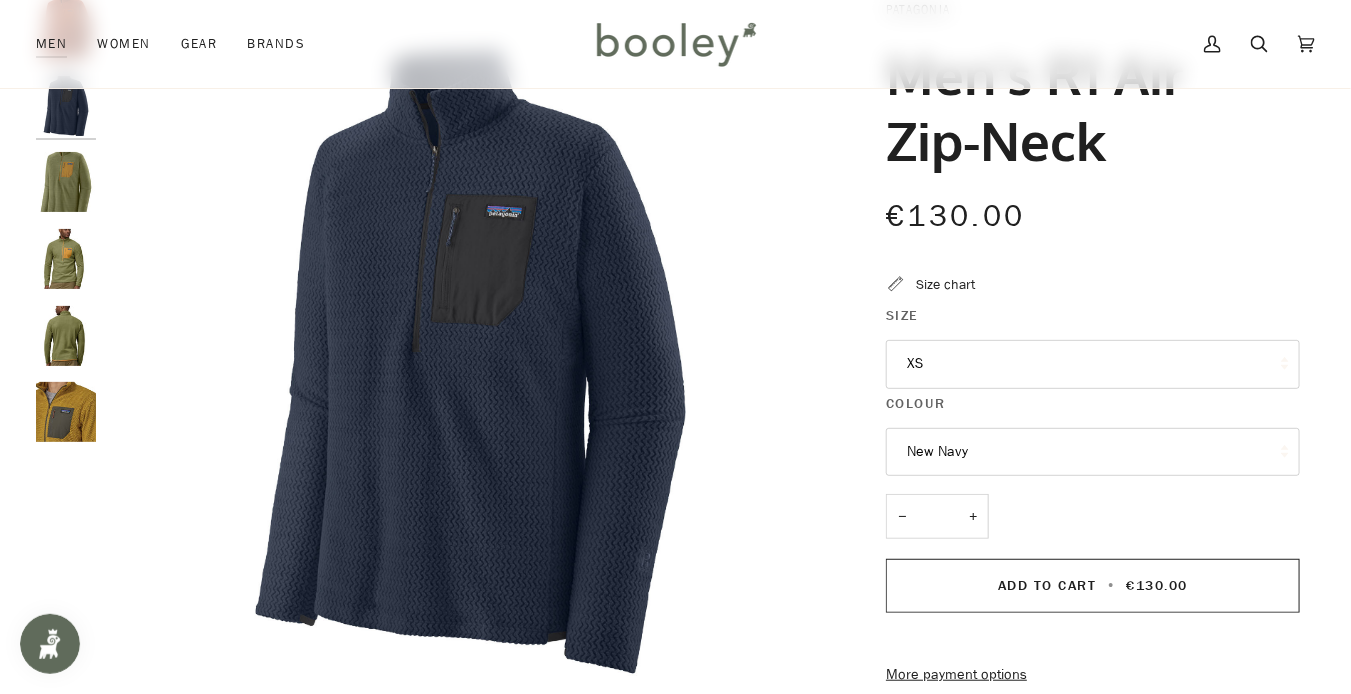 scroll, scrollTop: 135, scrollLeft: 0, axis: vertical 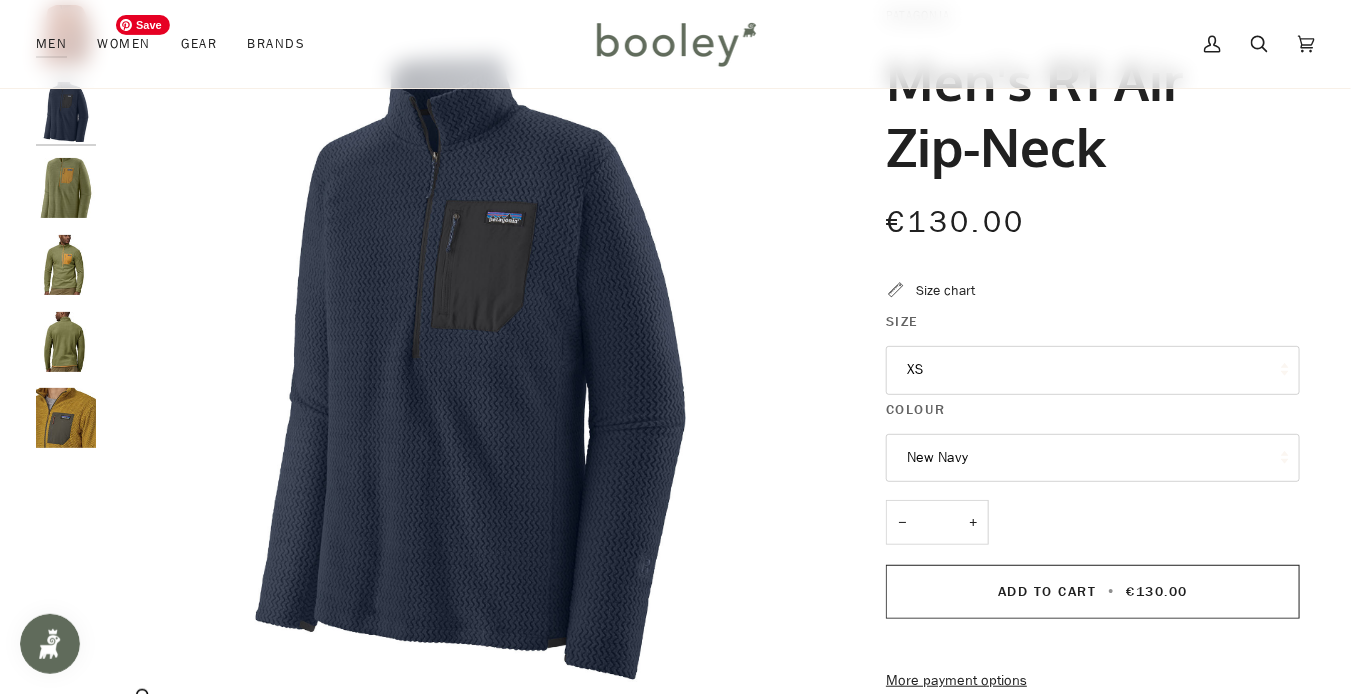 click at bounding box center (470, 369) 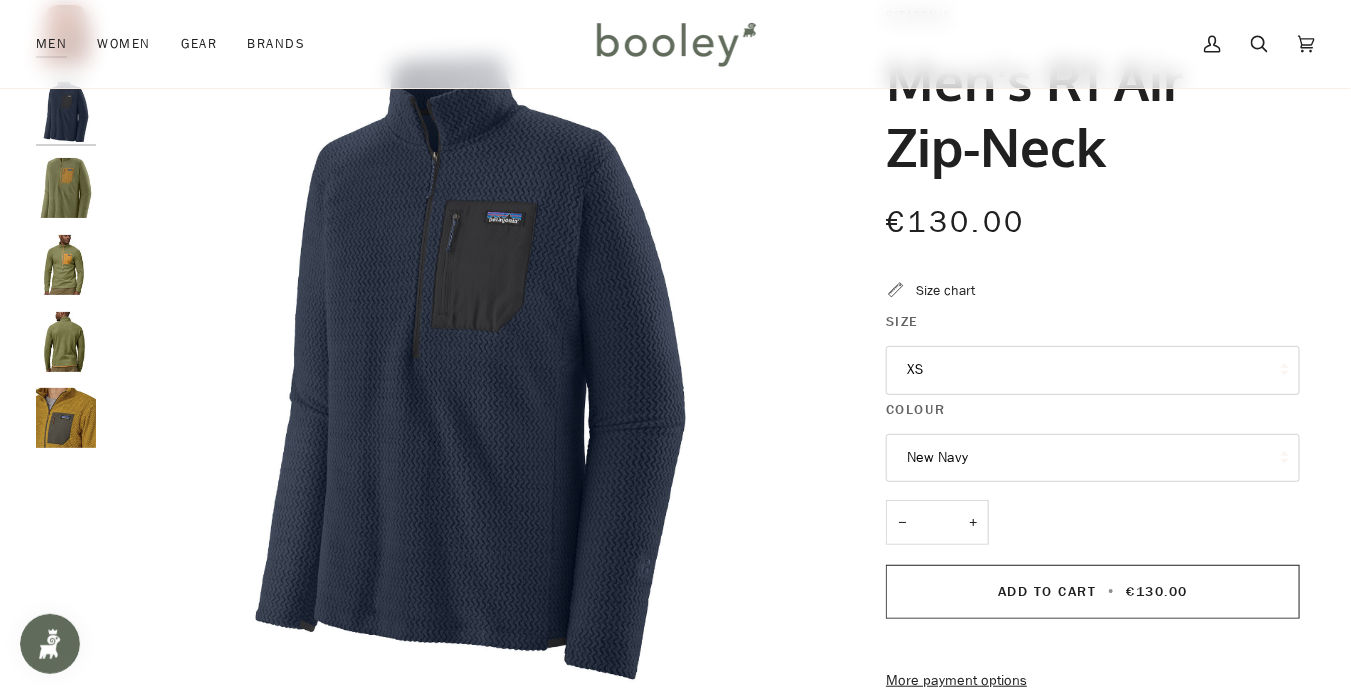 click on "XS" at bounding box center [1093, 370] 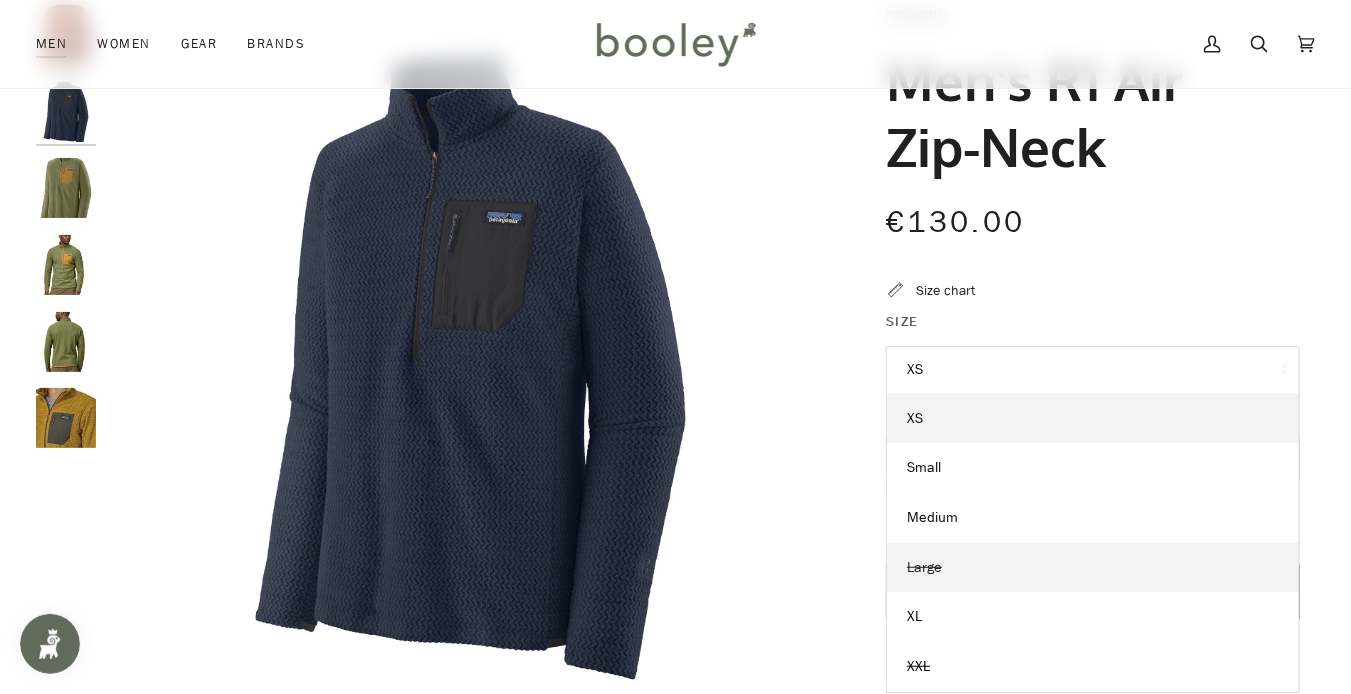 click on "Large" at bounding box center (1093, 568) 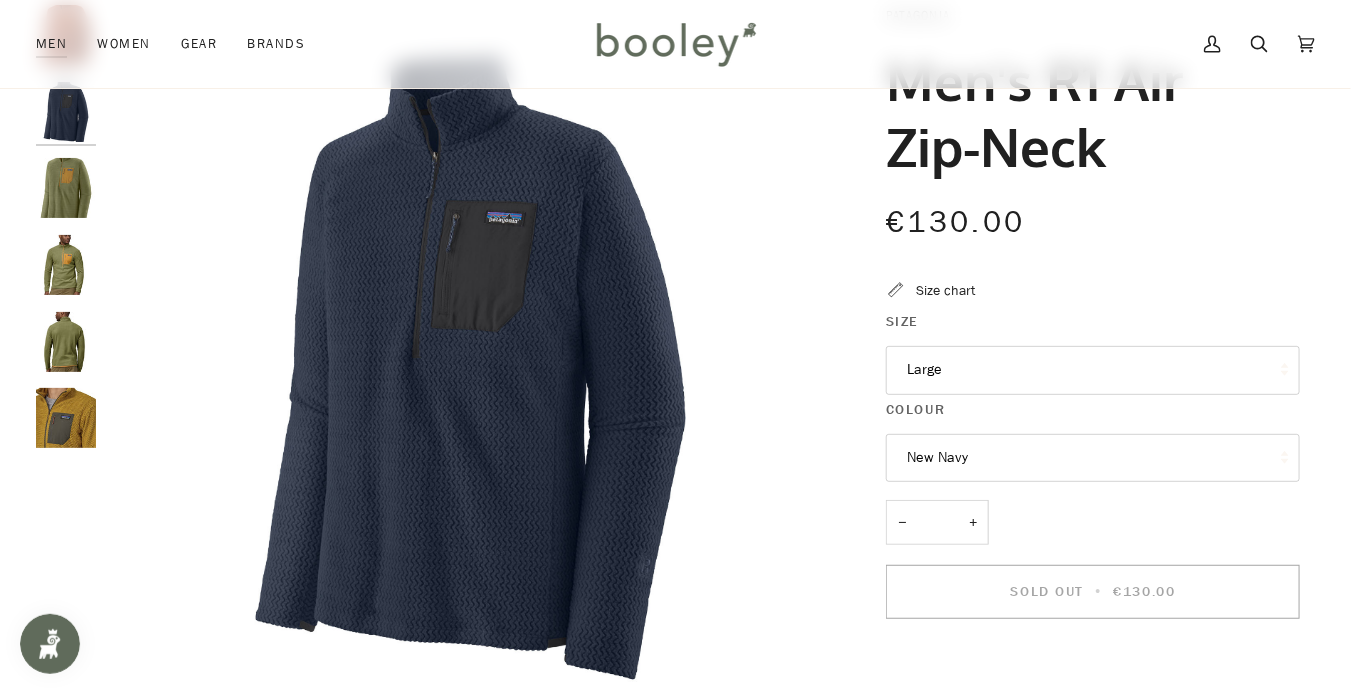 click on "Large" at bounding box center [1093, 370] 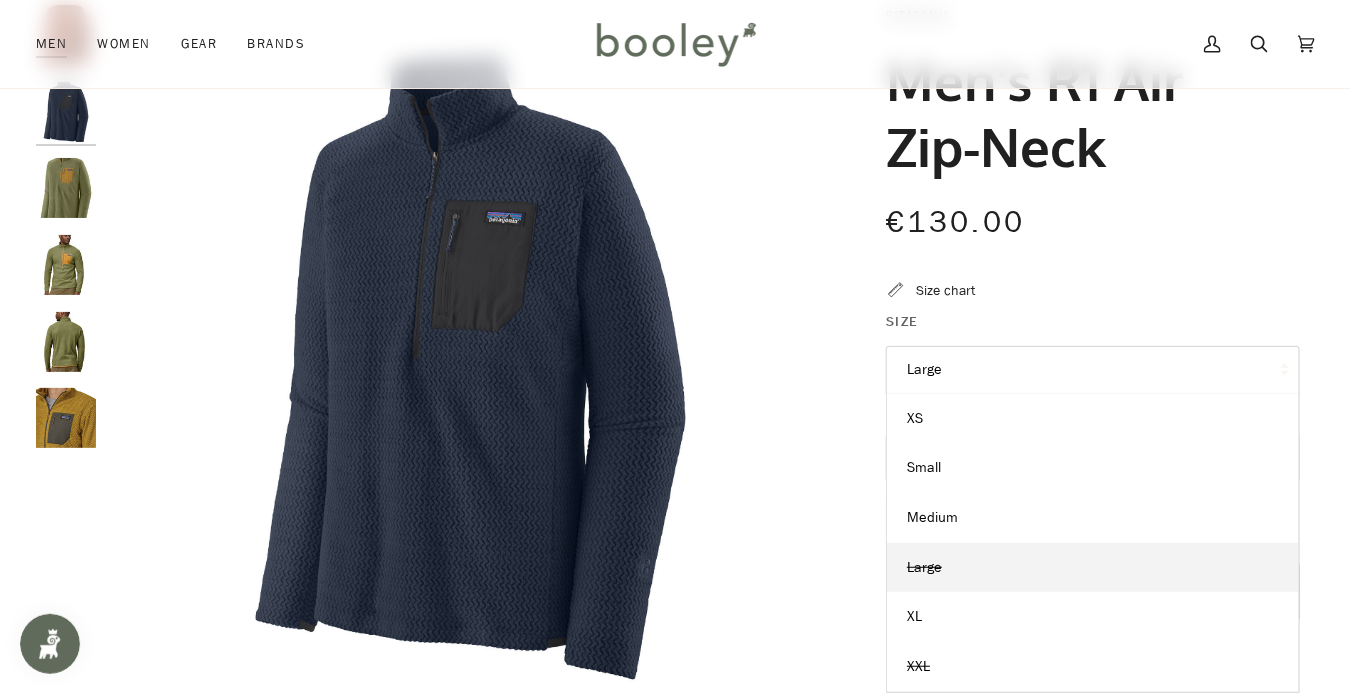 click on "Large" at bounding box center (1093, 370) 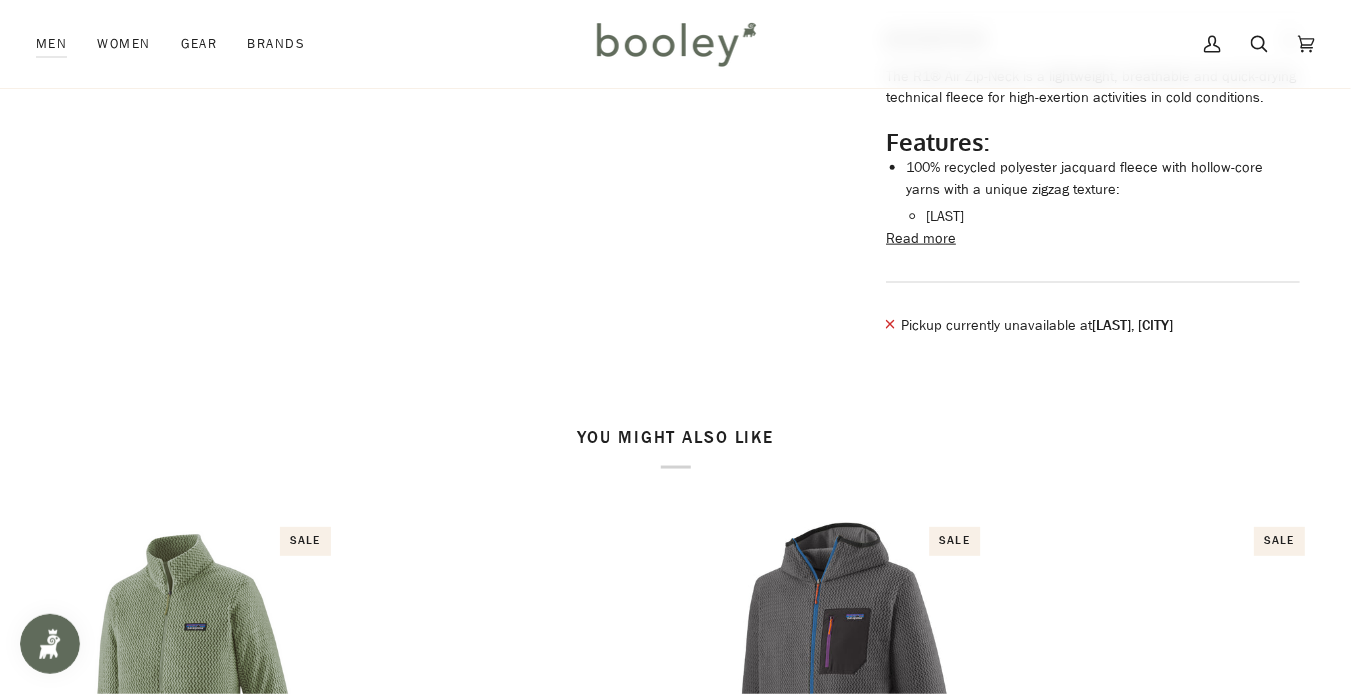 scroll, scrollTop: 818, scrollLeft: 0, axis: vertical 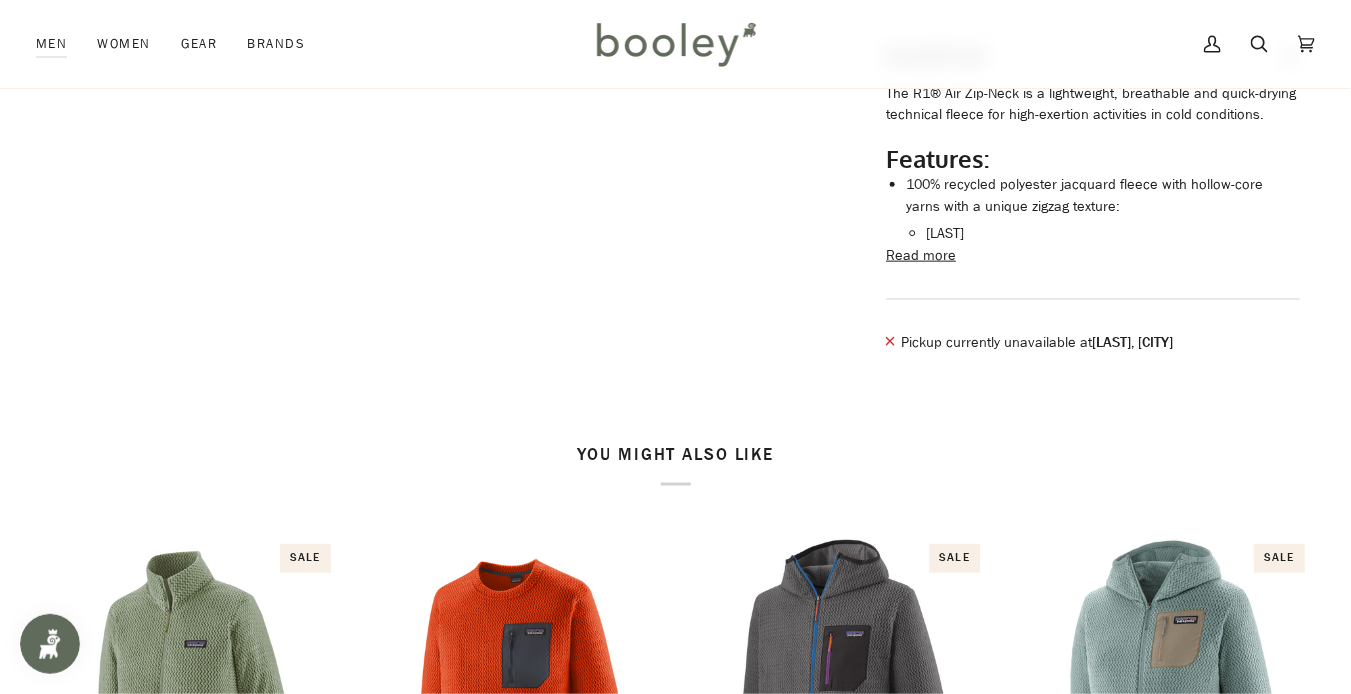 click on "Read more" at bounding box center [921, 256] 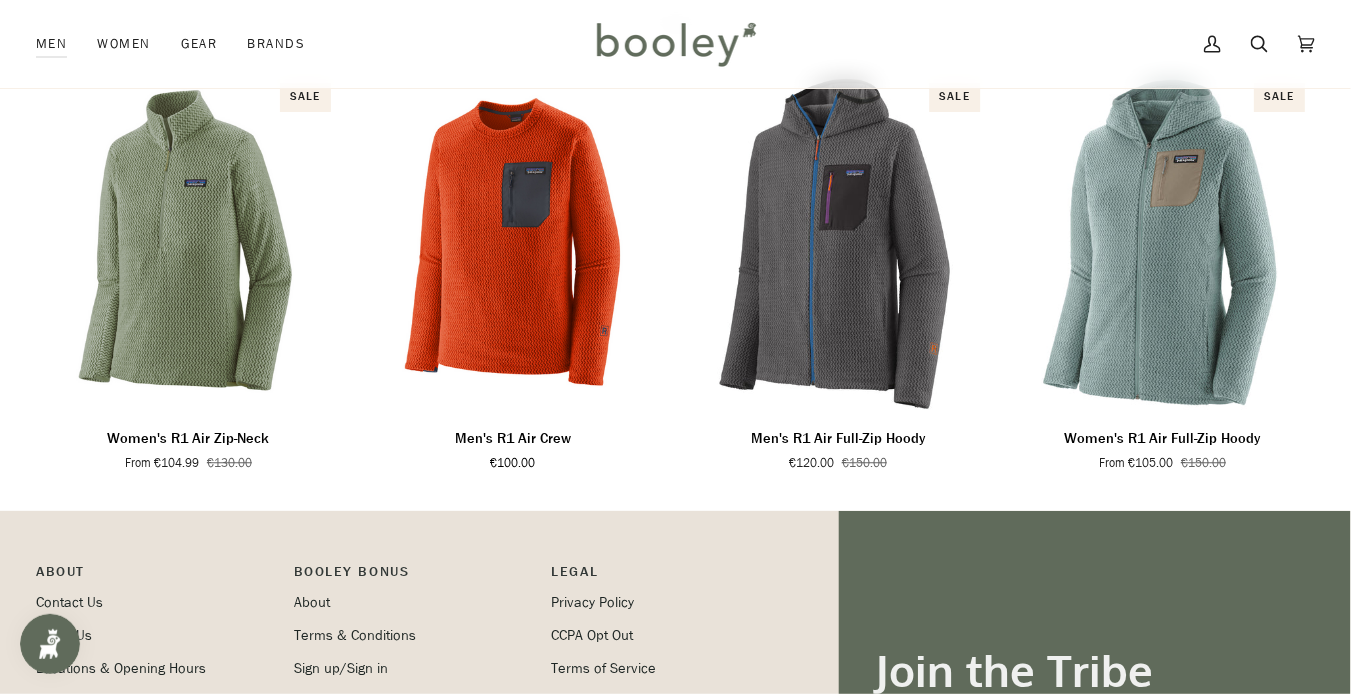scroll, scrollTop: 1762, scrollLeft: 0, axis: vertical 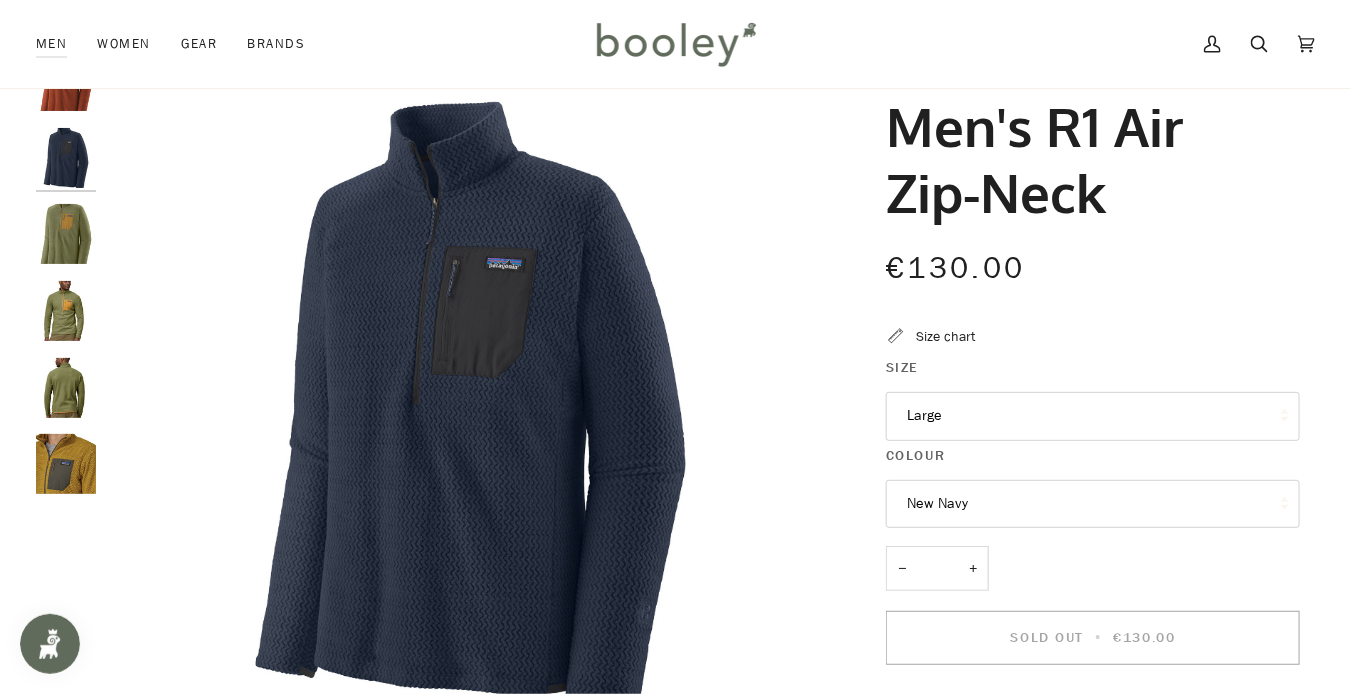 click on "New Navy" at bounding box center [1093, 504] 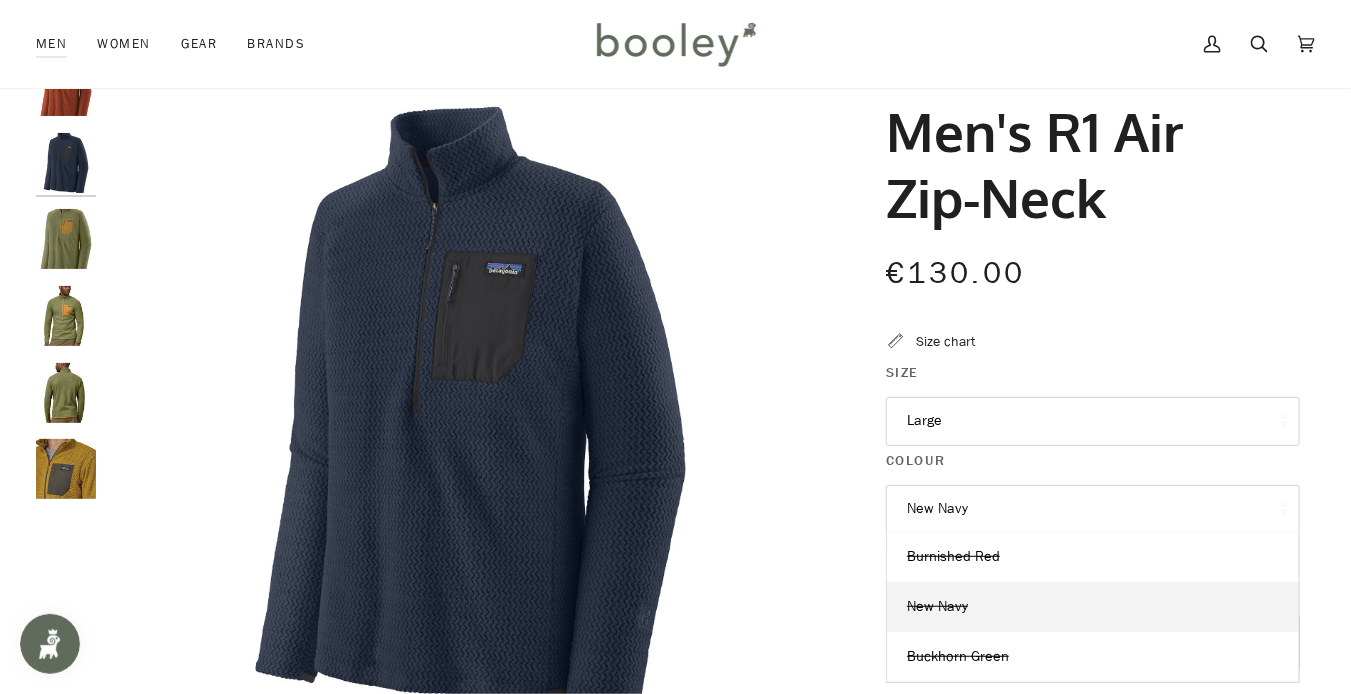 scroll, scrollTop: 0, scrollLeft: 0, axis: both 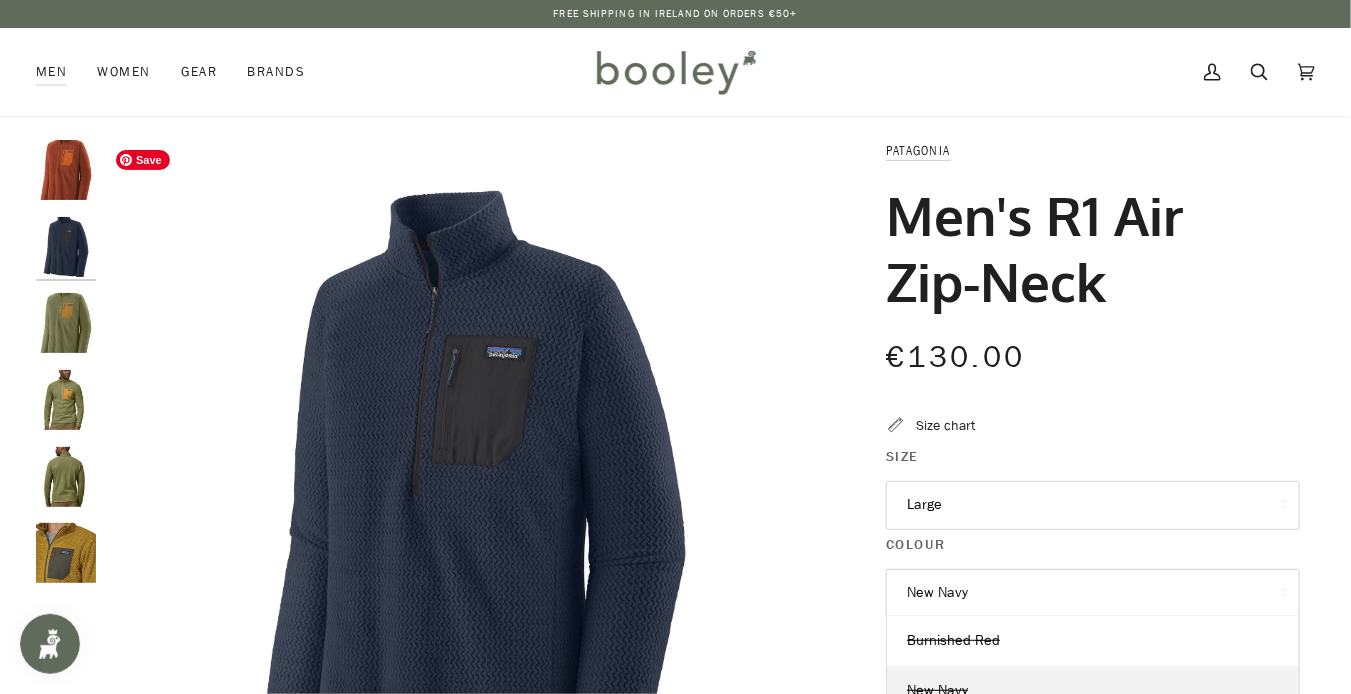 click at bounding box center [470, 504] 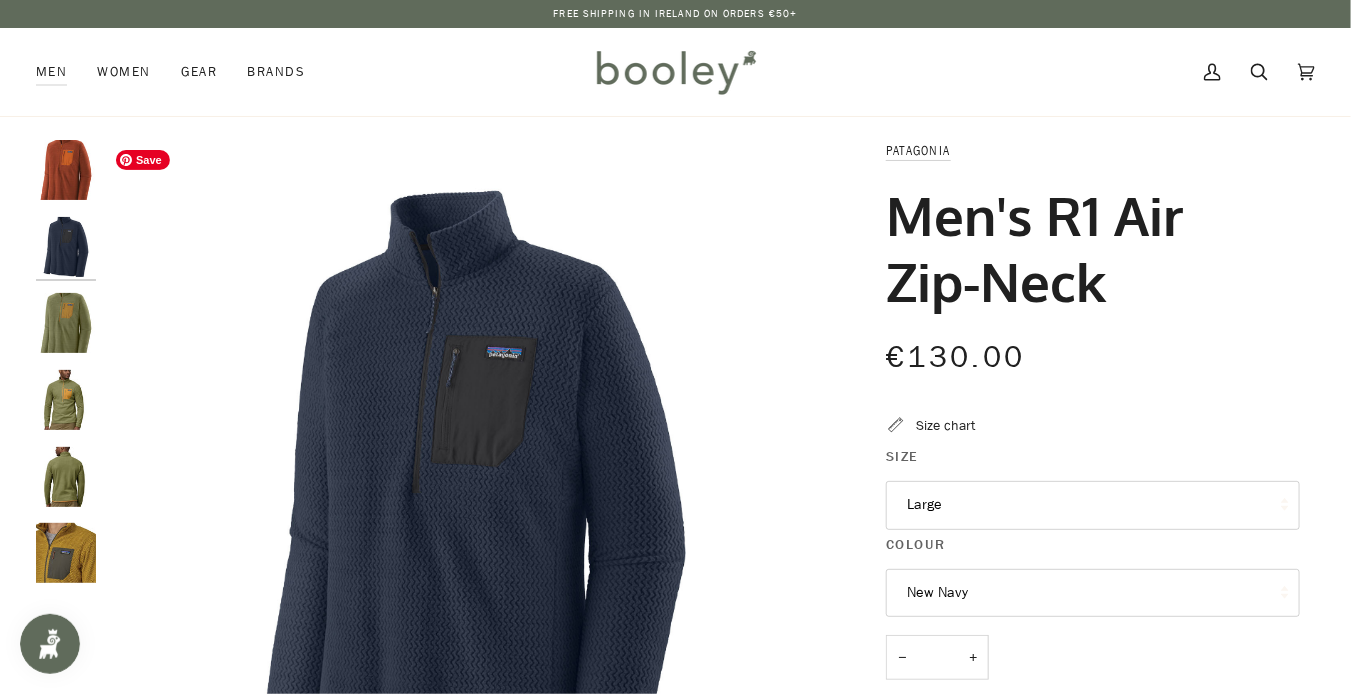 click at bounding box center (470, 504) 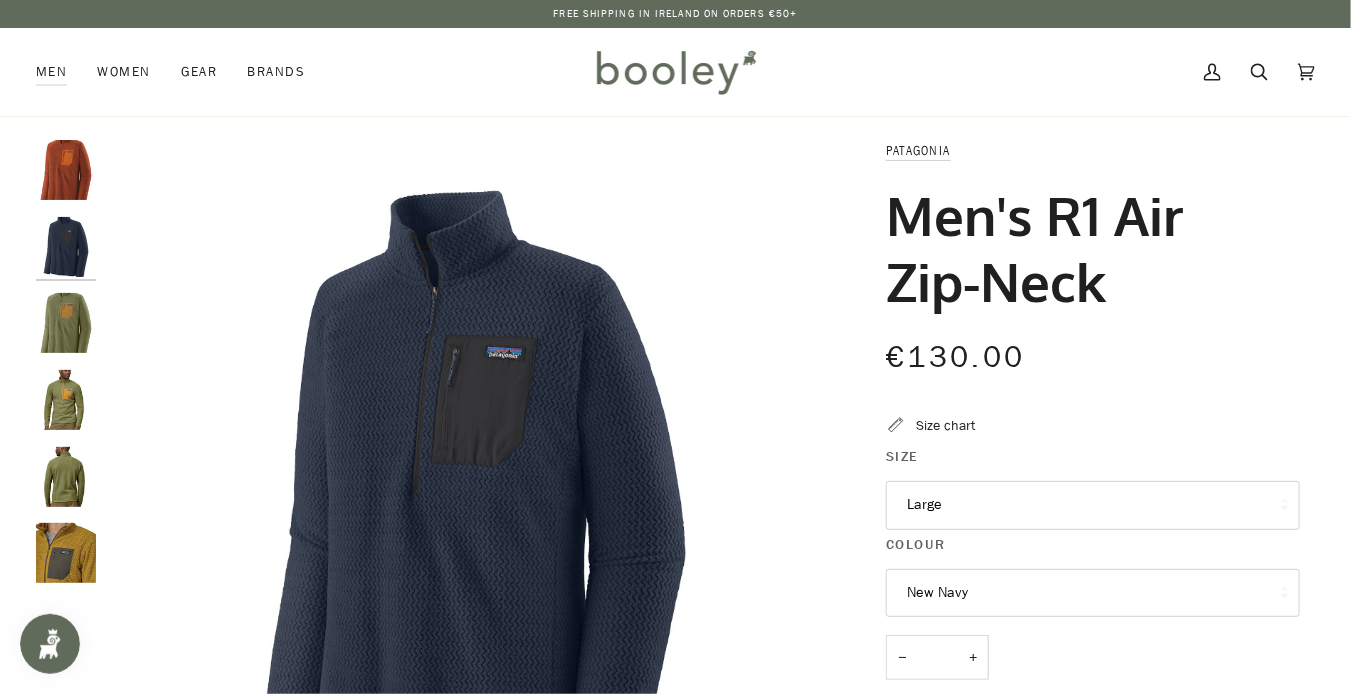 click at bounding box center (66, 553) 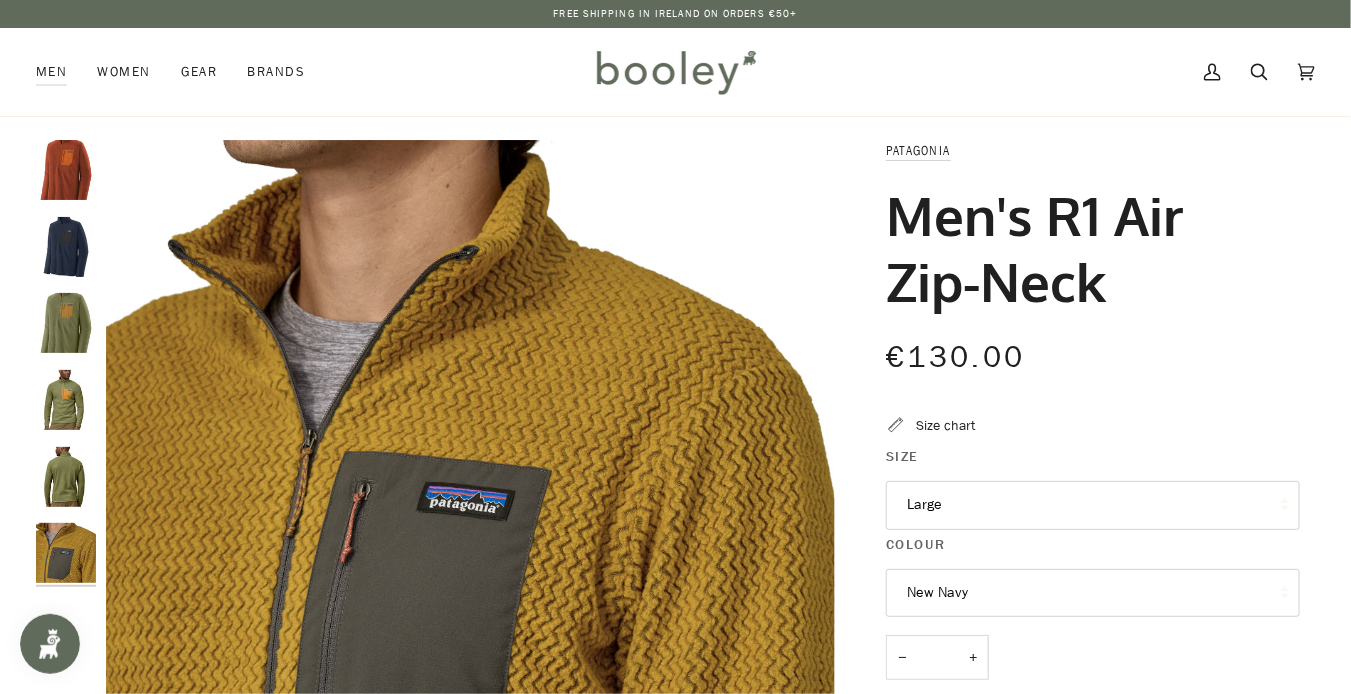 click on "New Navy" at bounding box center [1093, 593] 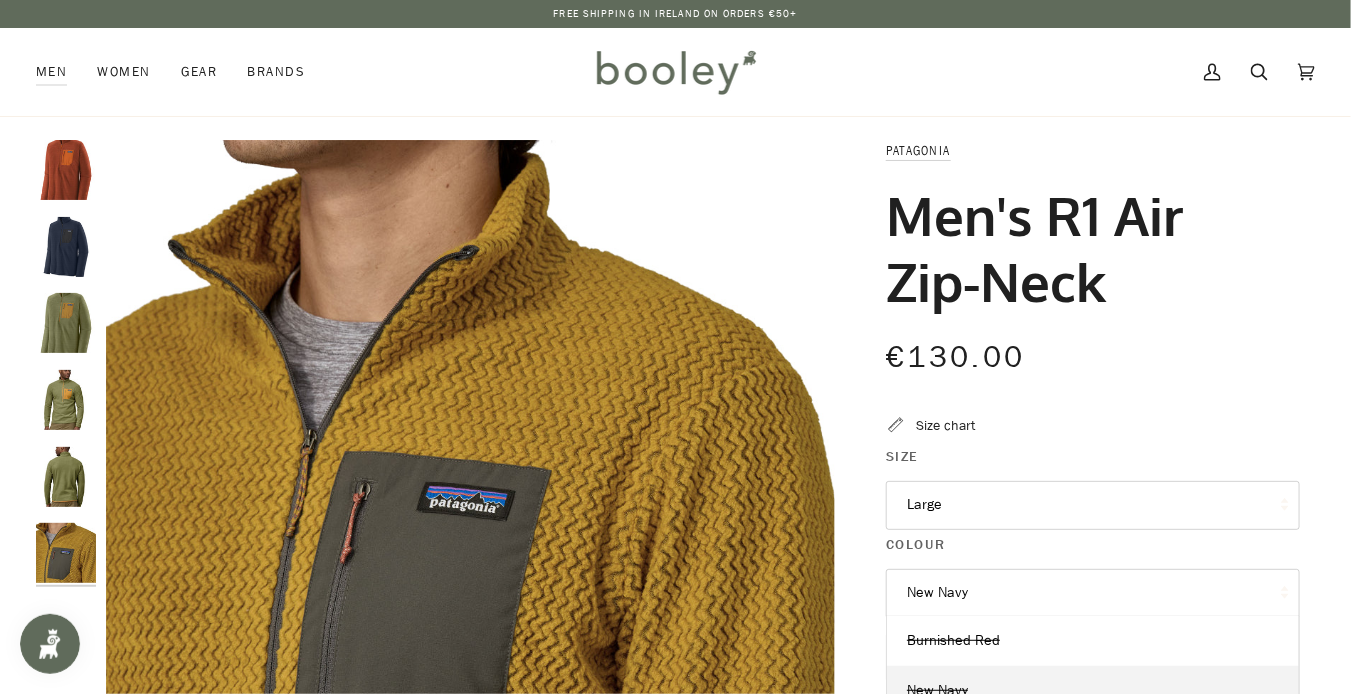 click on "New Navy" at bounding box center (1093, 593) 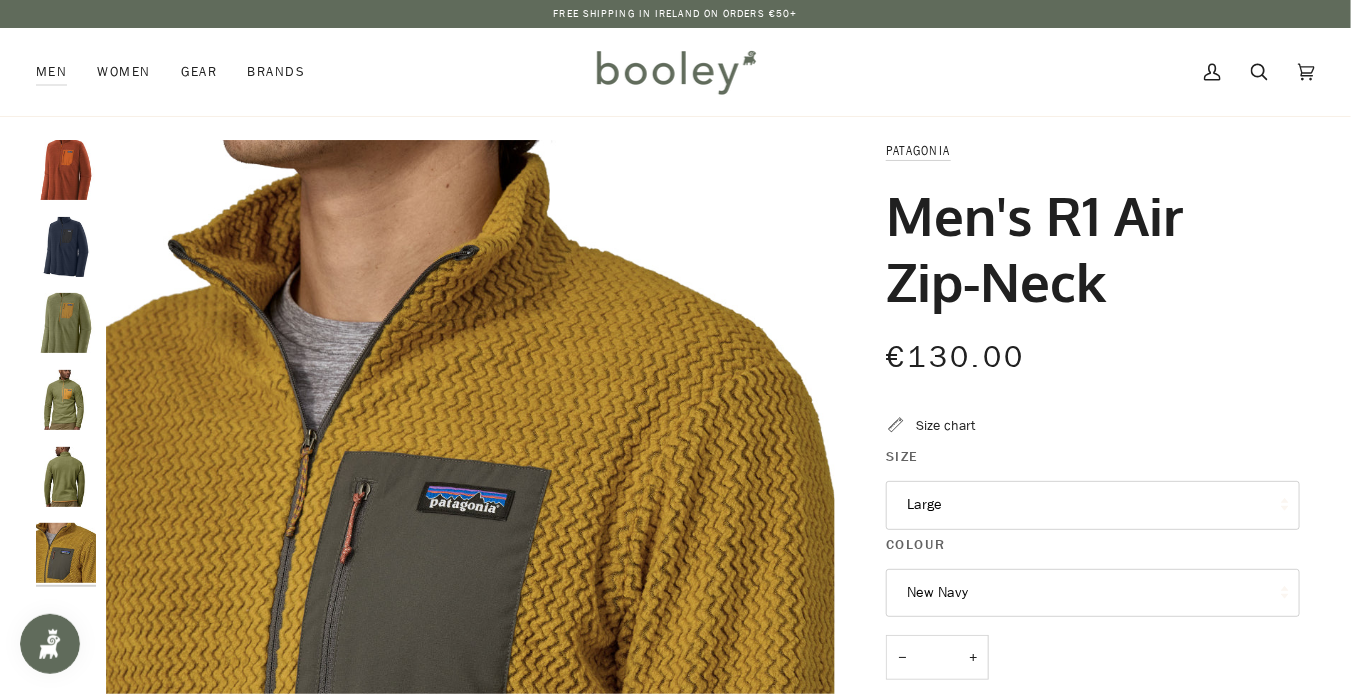 click on "New Navy" at bounding box center (1093, 593) 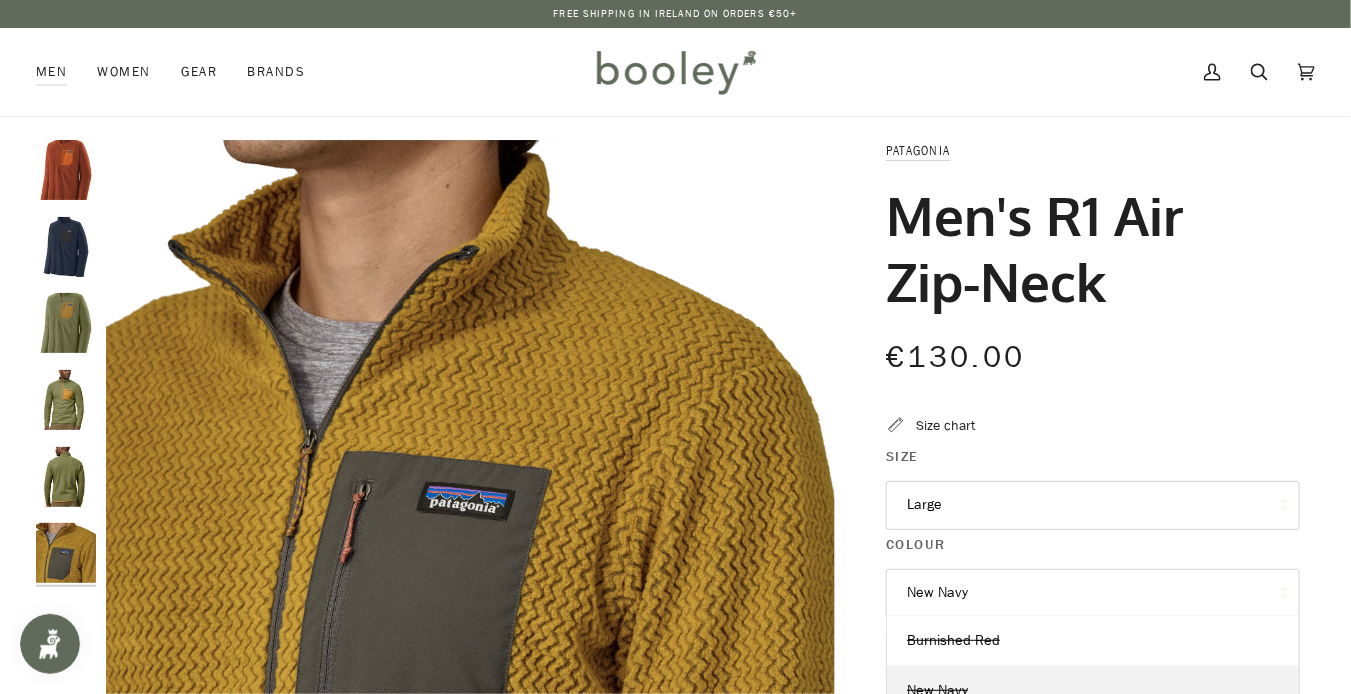 click on "New Navy" at bounding box center (1093, 593) 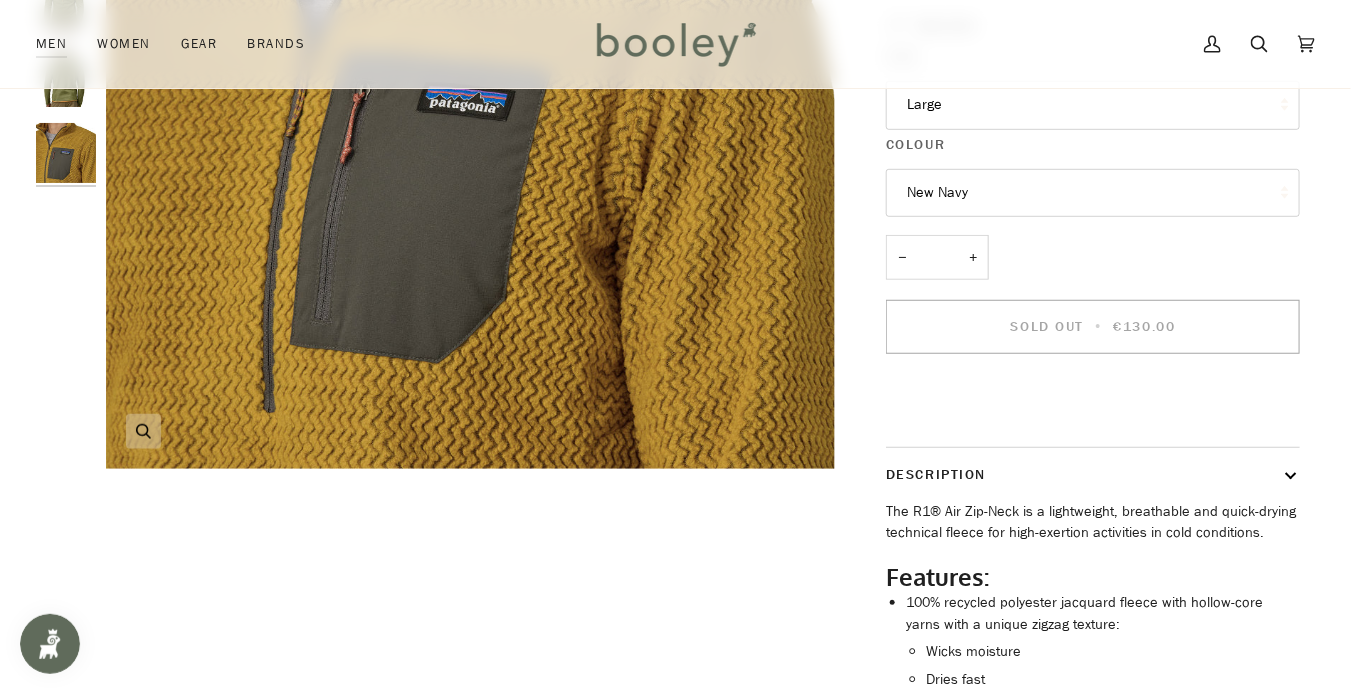 scroll, scrollTop: 0, scrollLeft: 0, axis: both 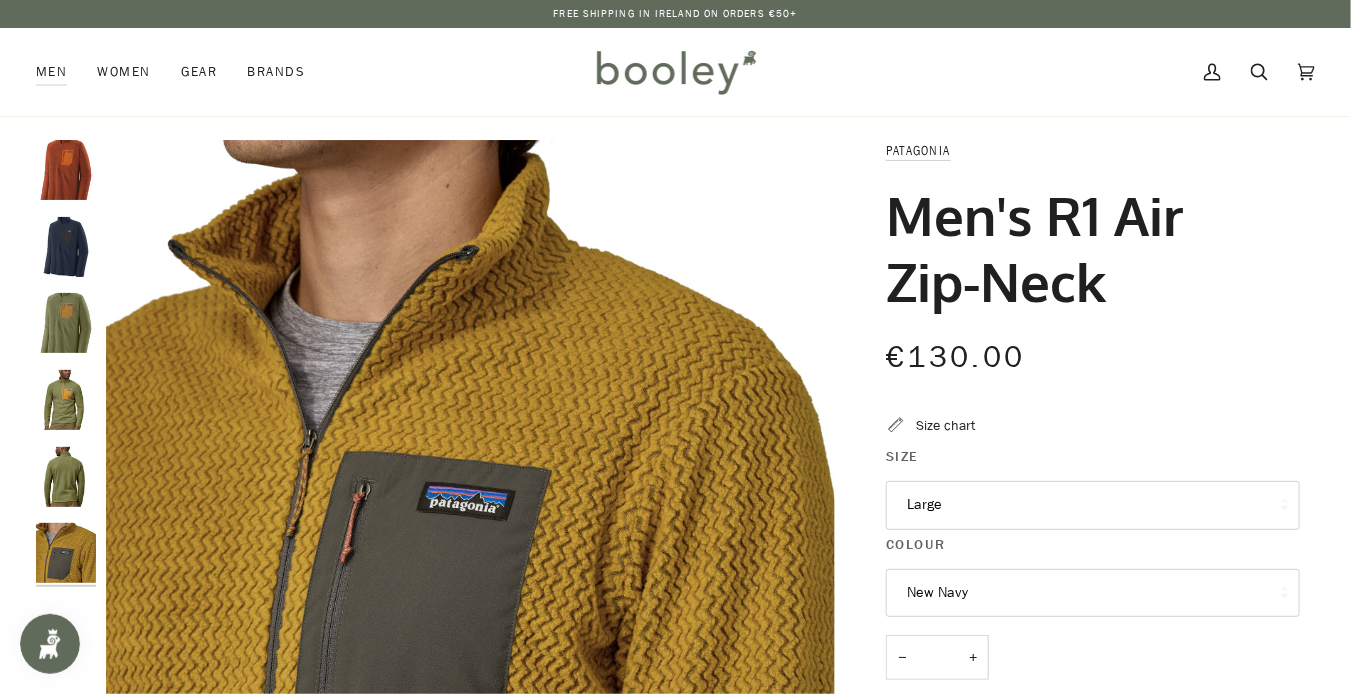 click at bounding box center (66, 247) 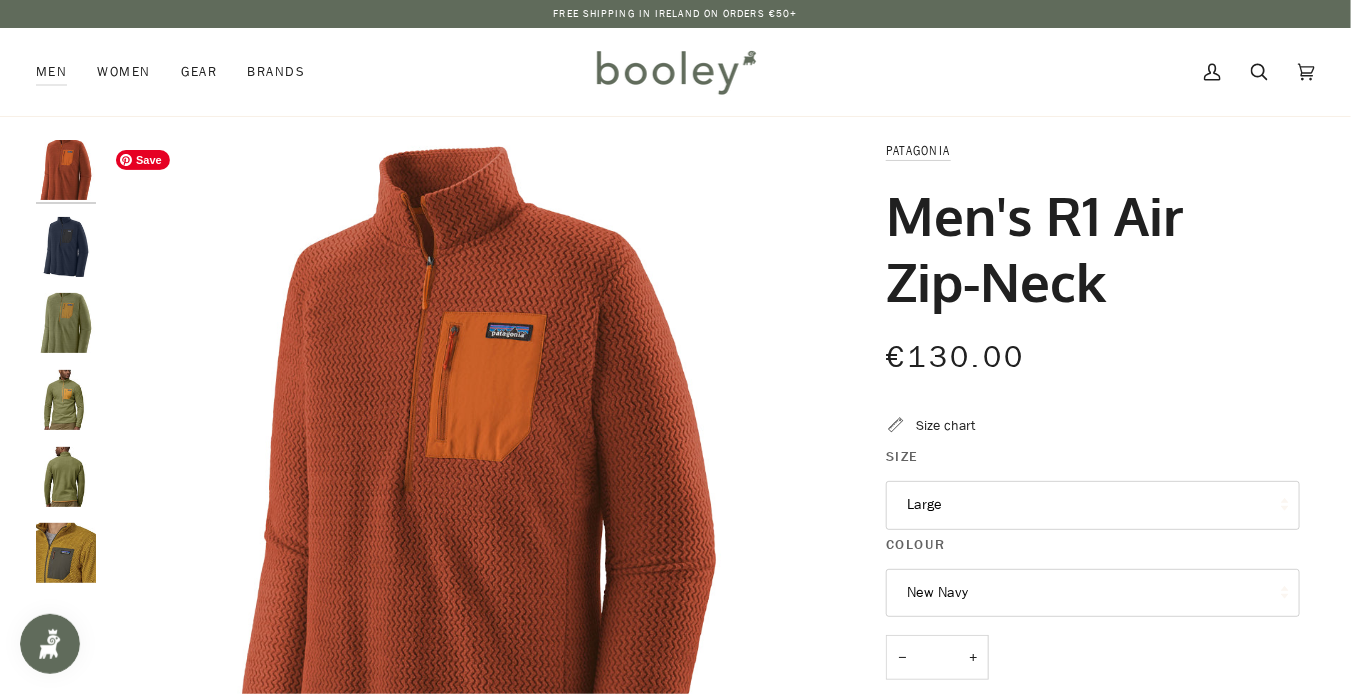 click at bounding box center [66, 247] 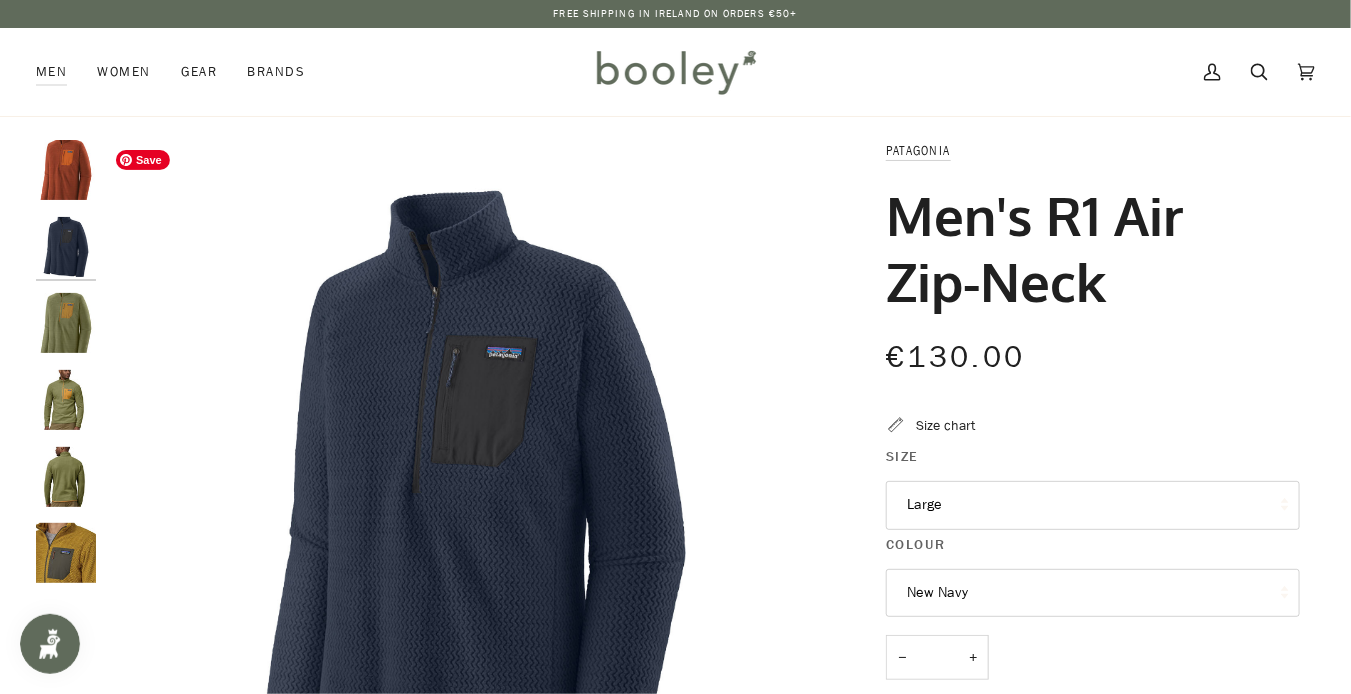 click at bounding box center (470, 504) 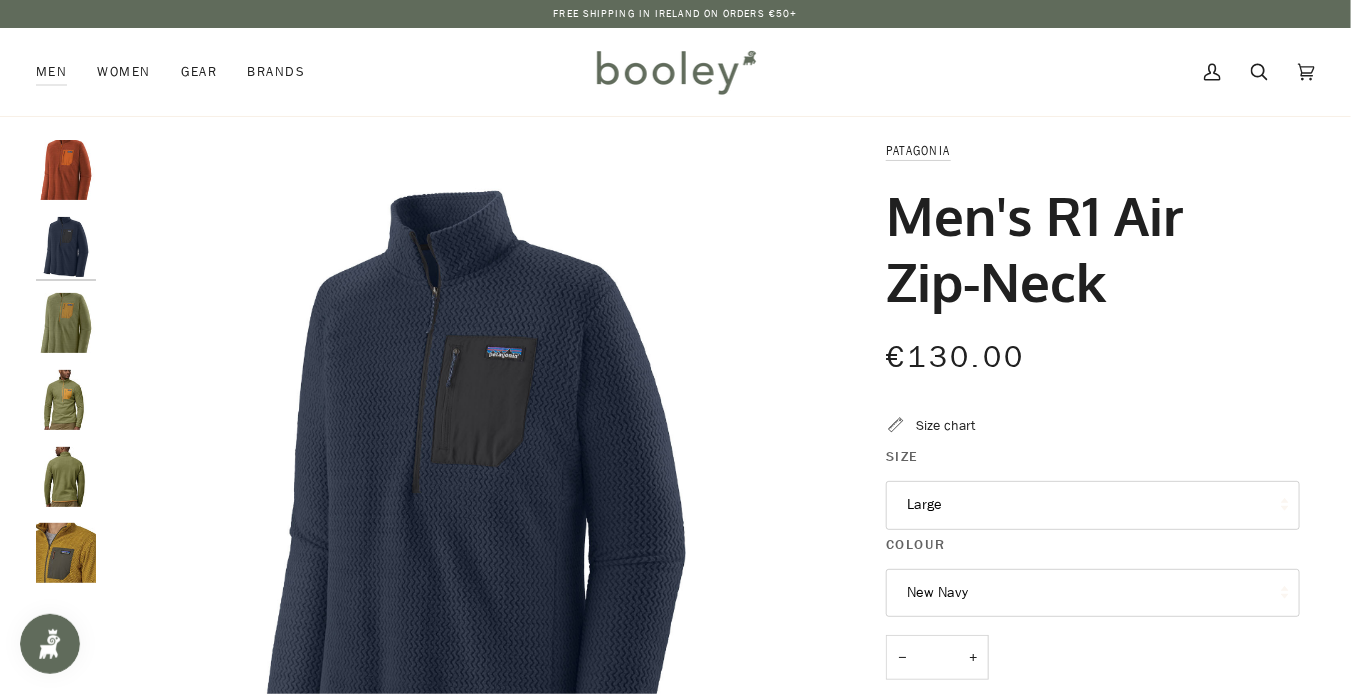 click at bounding box center (66, 553) 